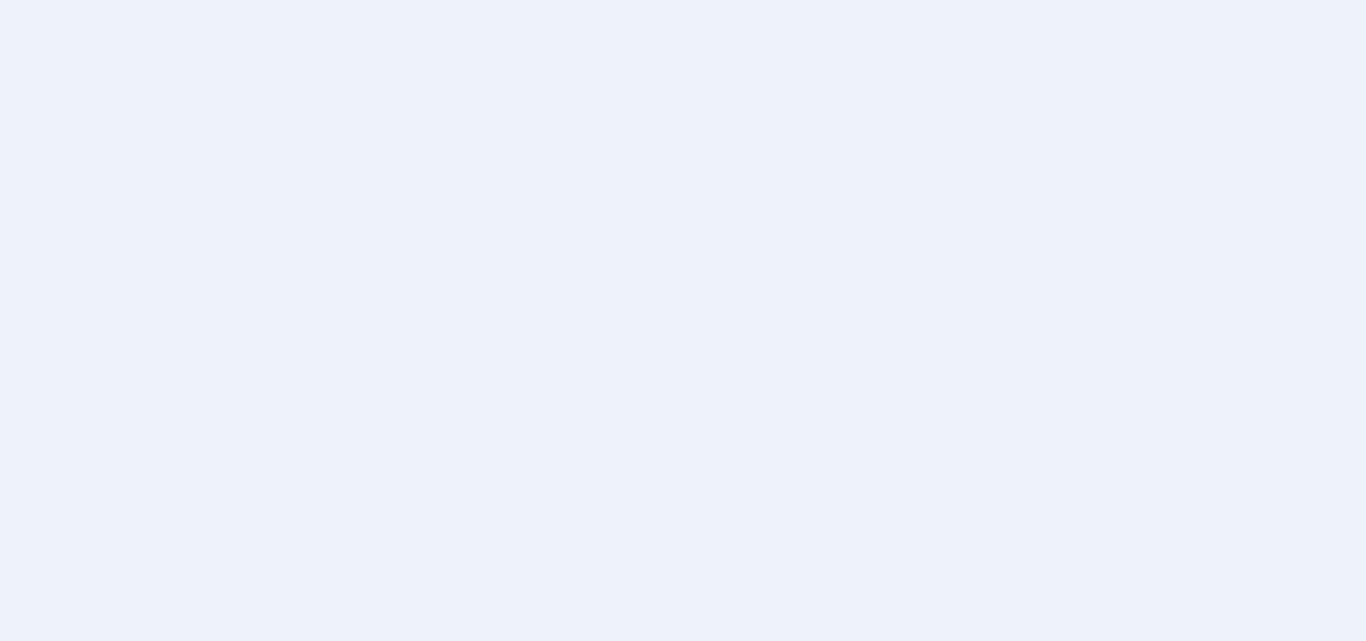 scroll, scrollTop: 0, scrollLeft: 0, axis: both 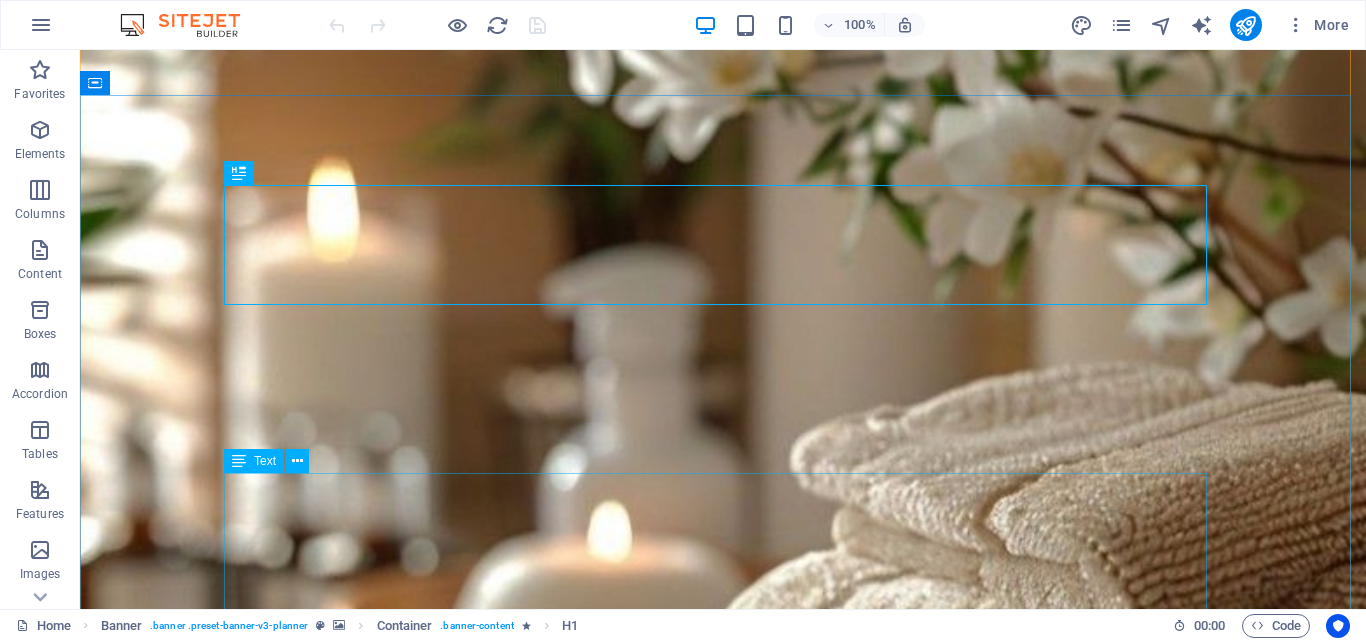 click on "At Rose Head Spa in [CITY], [STATE] ([ZIP]), we specialize in herbal head spa treatments designed to promote scalp health, deep relaxation, and natural healing. Our gentle techniques help detox your scalp, reduce stress, and leave you feeling refreshed from the inside out. Experience the best head spa in [CITY] — where wellness begins with your hair and peace of mind." at bounding box center [723, 1499] 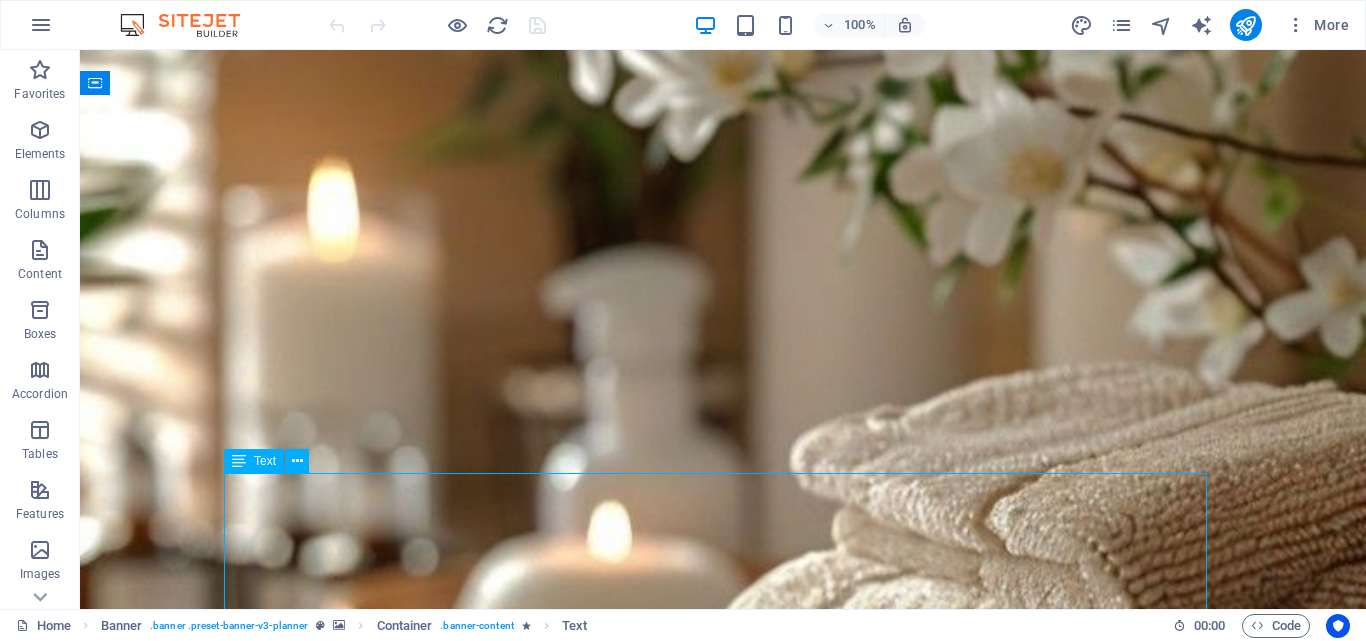 click on "At Rose Head Spa in [CITY], [STATE] ([ZIP]), we specialize in herbal head spa treatments designed to promote scalp health, deep relaxation, and natural healing. Our gentle techniques help detox your scalp, reduce stress, and leave you feeling refreshed from the inside out. Experience the best head spa in [CITY] — where wellness begins with your hair and peace of mind." at bounding box center [723, 1499] 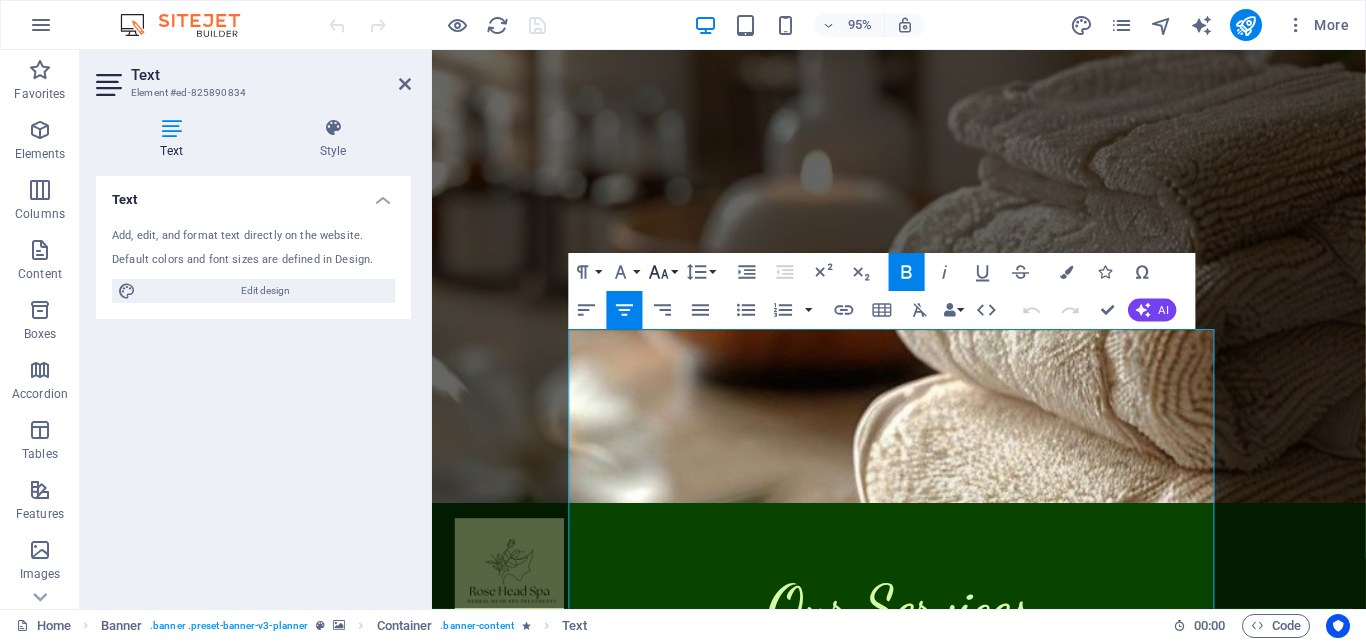 click on "Font Size" at bounding box center (663, 272) 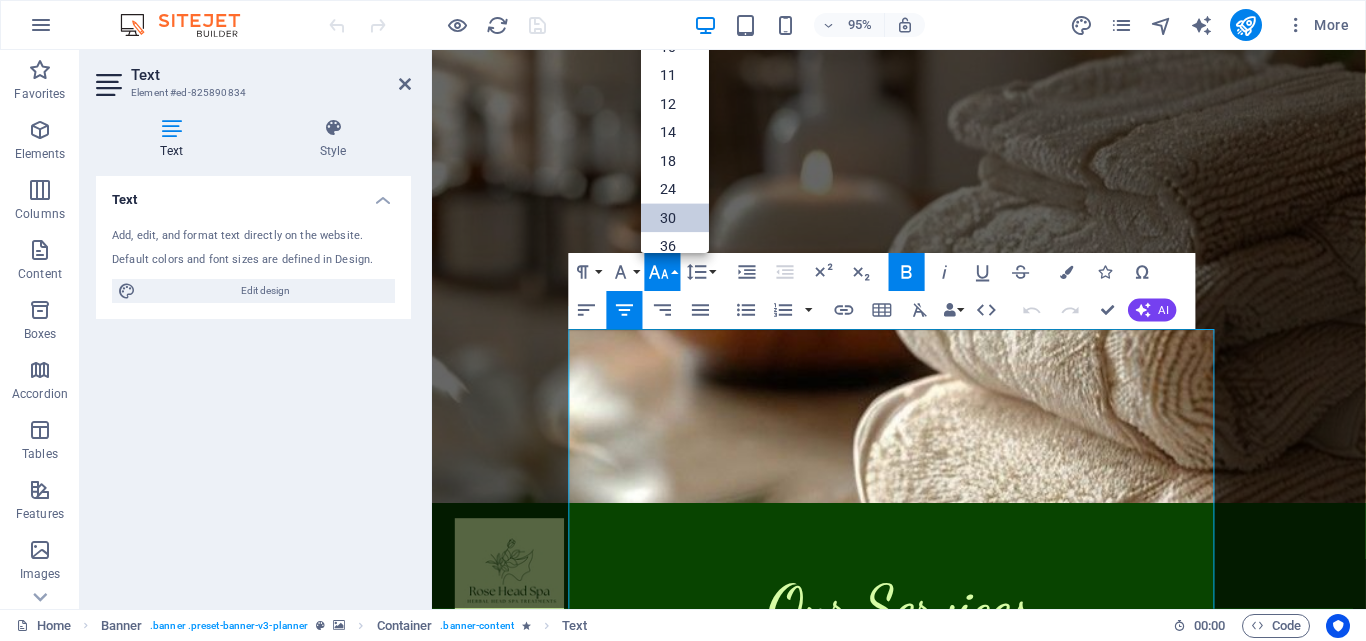 scroll, scrollTop: 0, scrollLeft: 0, axis: both 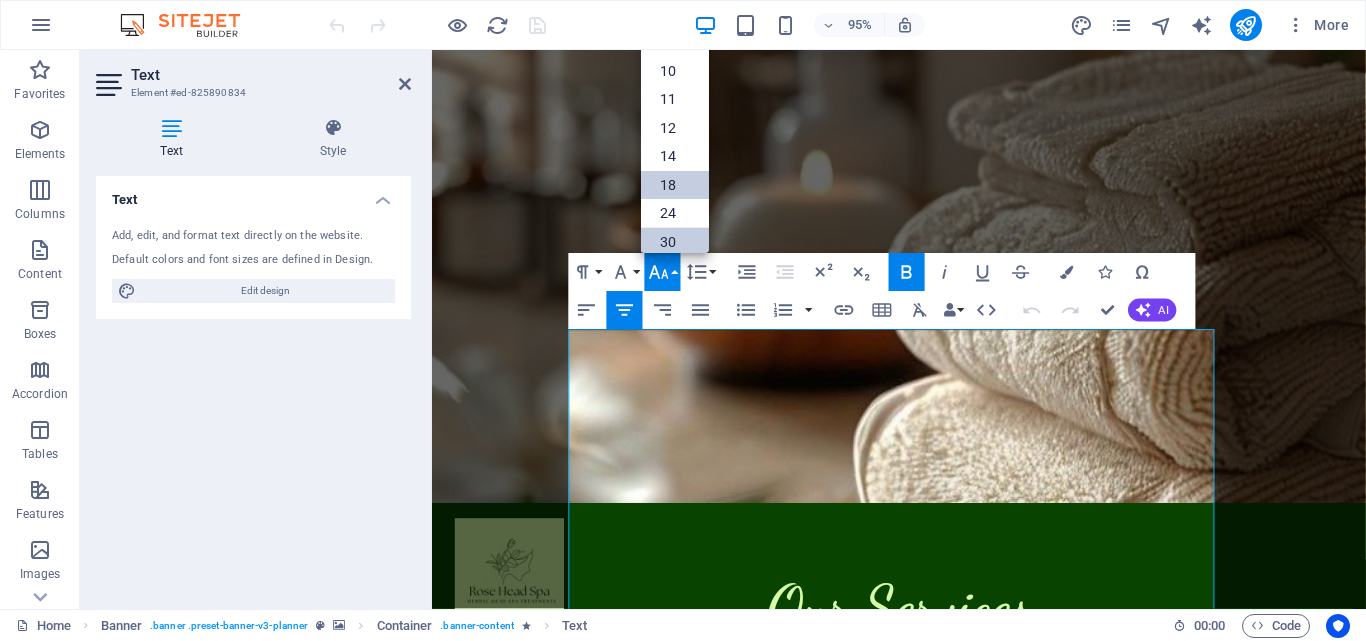 click on "18" at bounding box center [675, 185] 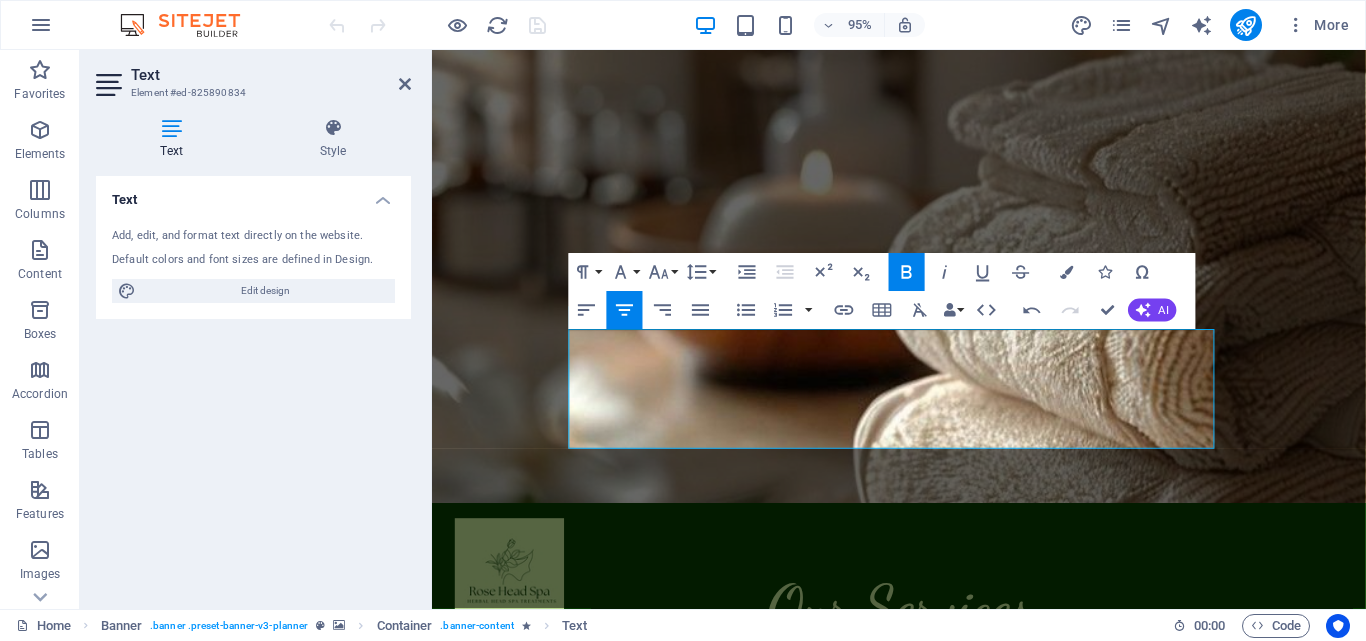 click at bounding box center (923, 77) 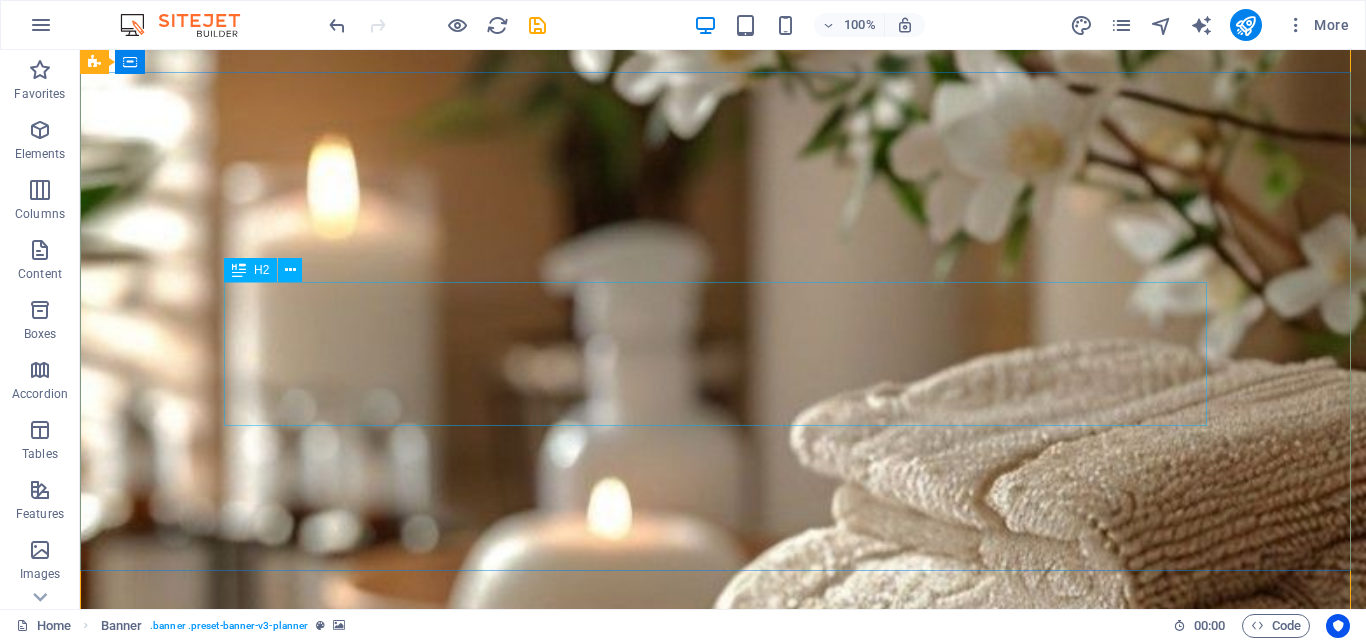 scroll, scrollTop: 123, scrollLeft: 0, axis: vertical 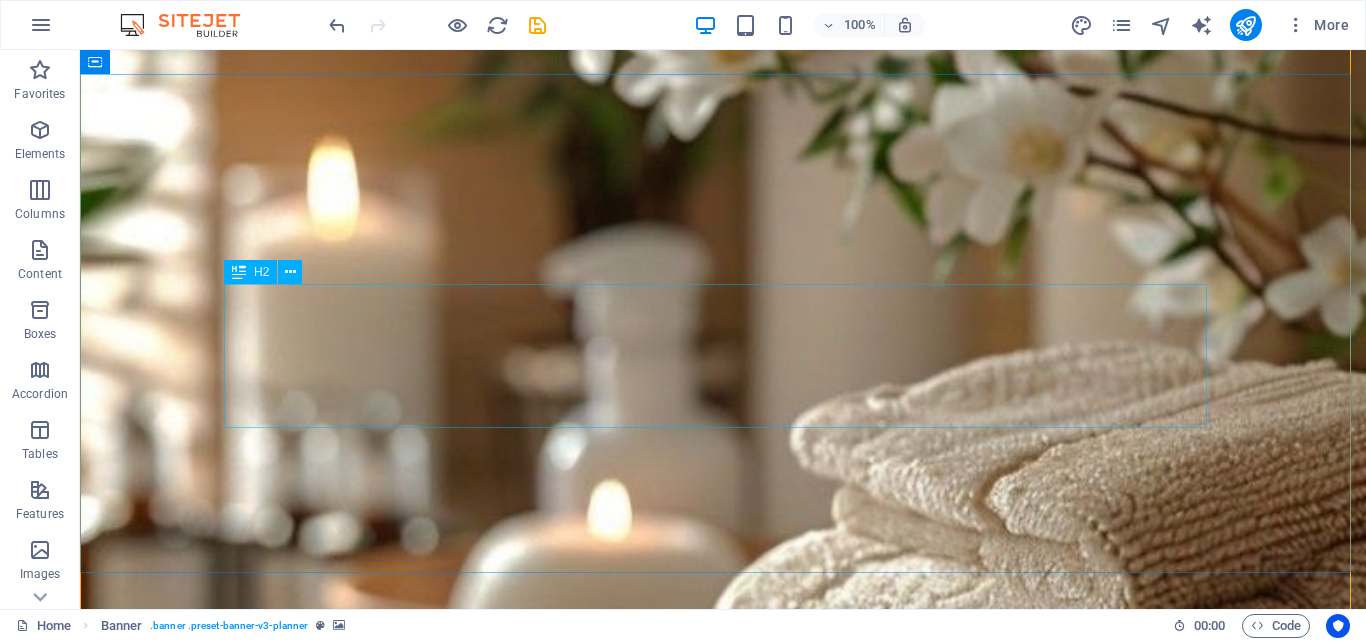 click on "Open Hour 09: 00AM - 08:00PM Monday to Sunday" at bounding box center (723, 1256) 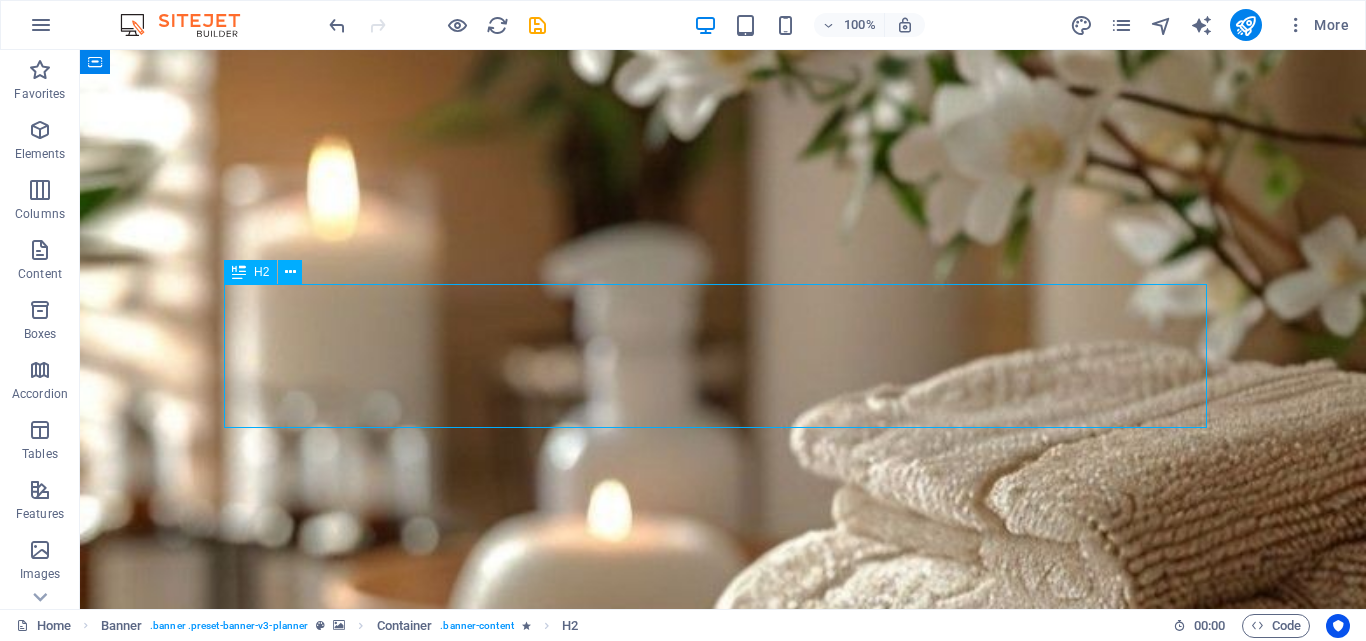 click on "Open Hour 09: 00AM - 08:00PM Monday to Sunday" at bounding box center [723, 1256] 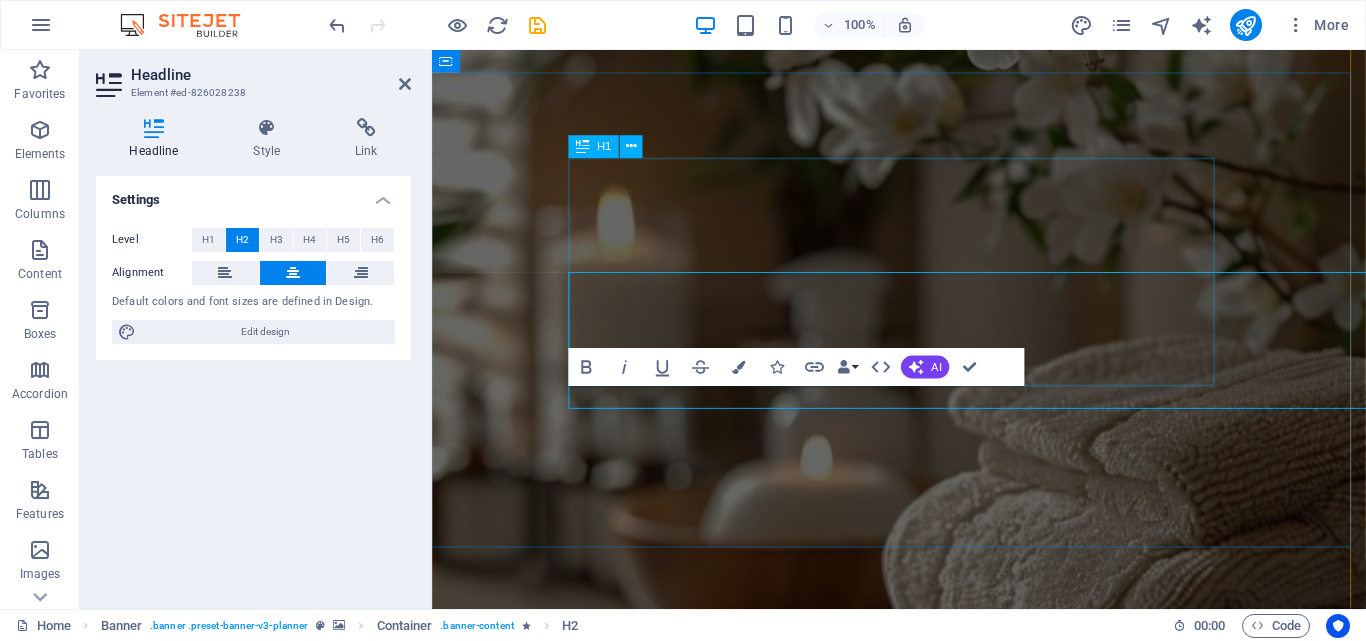 click on "Herbal Shampoo Relaxing" at bounding box center (923, 1184) 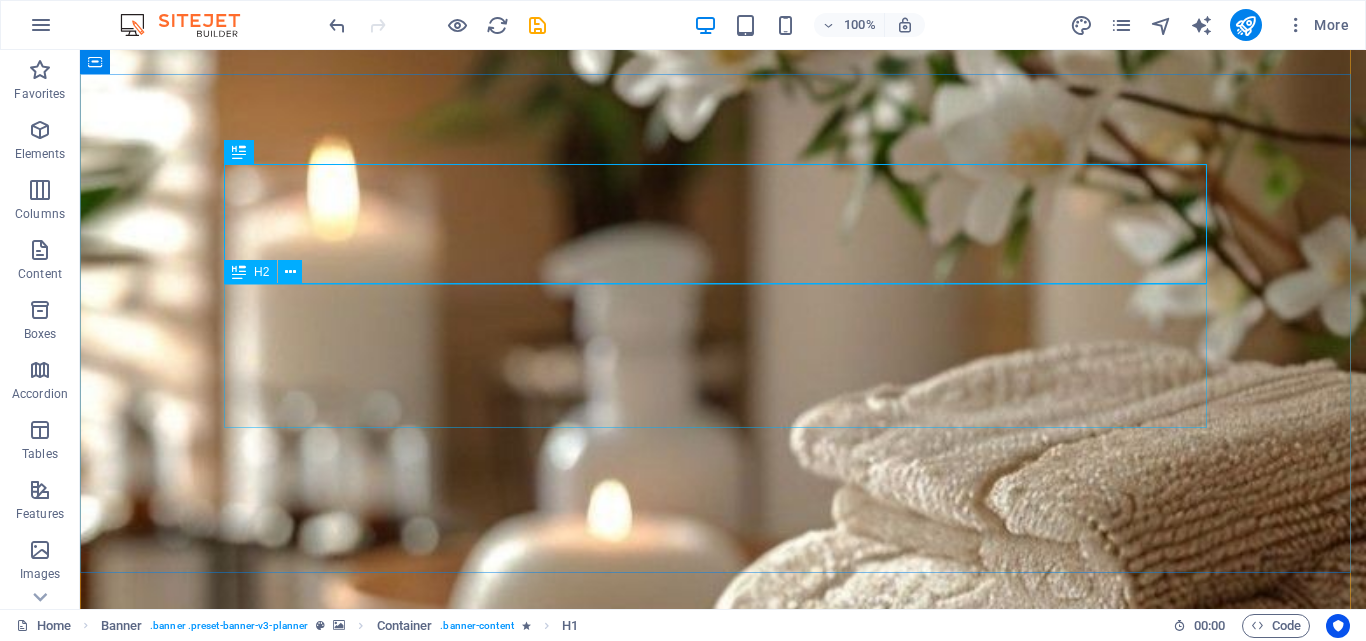 click on "Open Hour 09: 00AM - 08:00PM Monday to Sunday" at bounding box center (723, 1256) 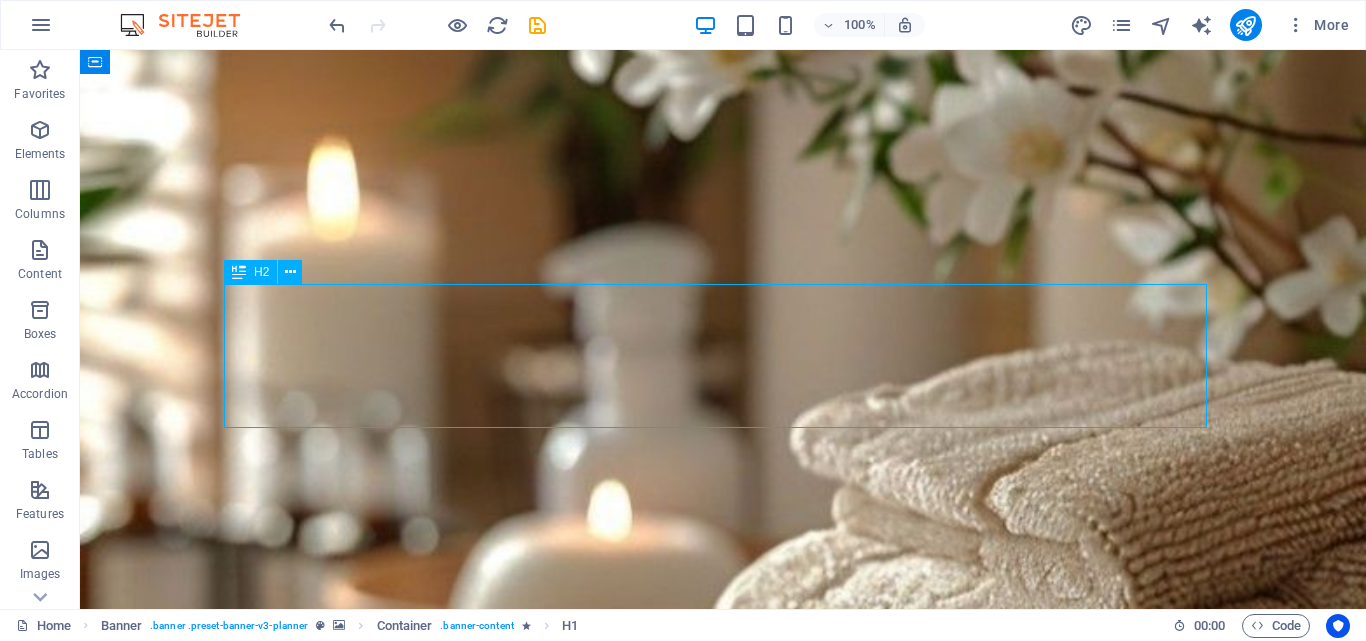 click on "Open Hour 09: 00AM - 08:00PM Monday to Sunday" at bounding box center (723, 1256) 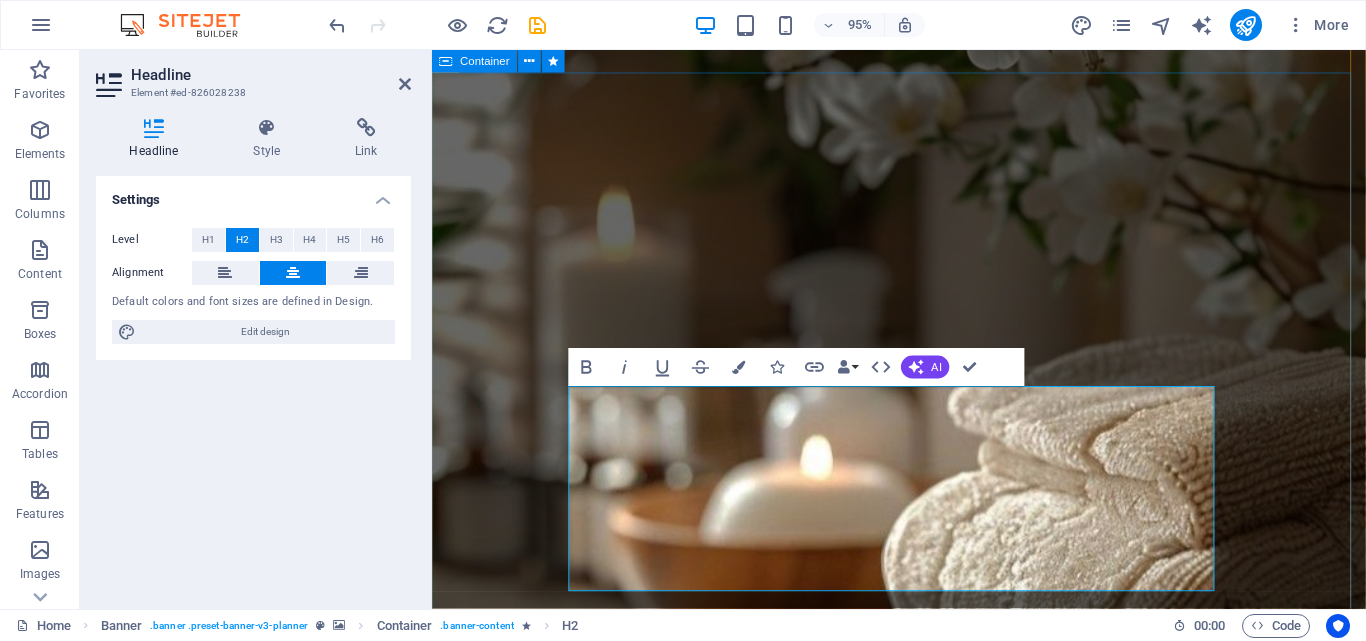 click on "Herbal Shampoo Relaxing Open Hour 09: 00AM - 08:00PM Monday to Sunday At Rose Head Spa in [CITY], [STATE] ([ZIP]), we specialize in herbal head spa treatments designed to promote scalp health, deep relaxation, and natural healing. Our gentle techniques help detox your scalp, reduce stress, and leave you feeling refreshed from the inside out. Experience the best head spa in [CITY] — where wellness begins with your hair and peace of mind." at bounding box center (923, 1332) 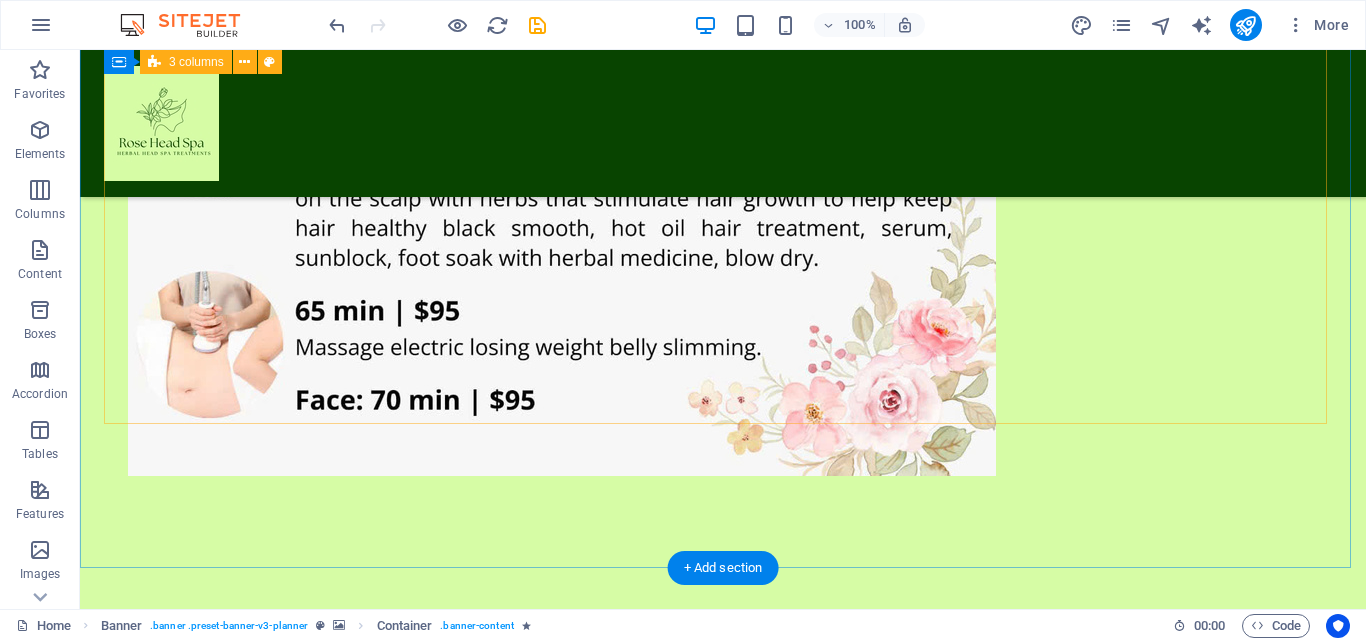 scroll, scrollTop: 3785, scrollLeft: 0, axis: vertical 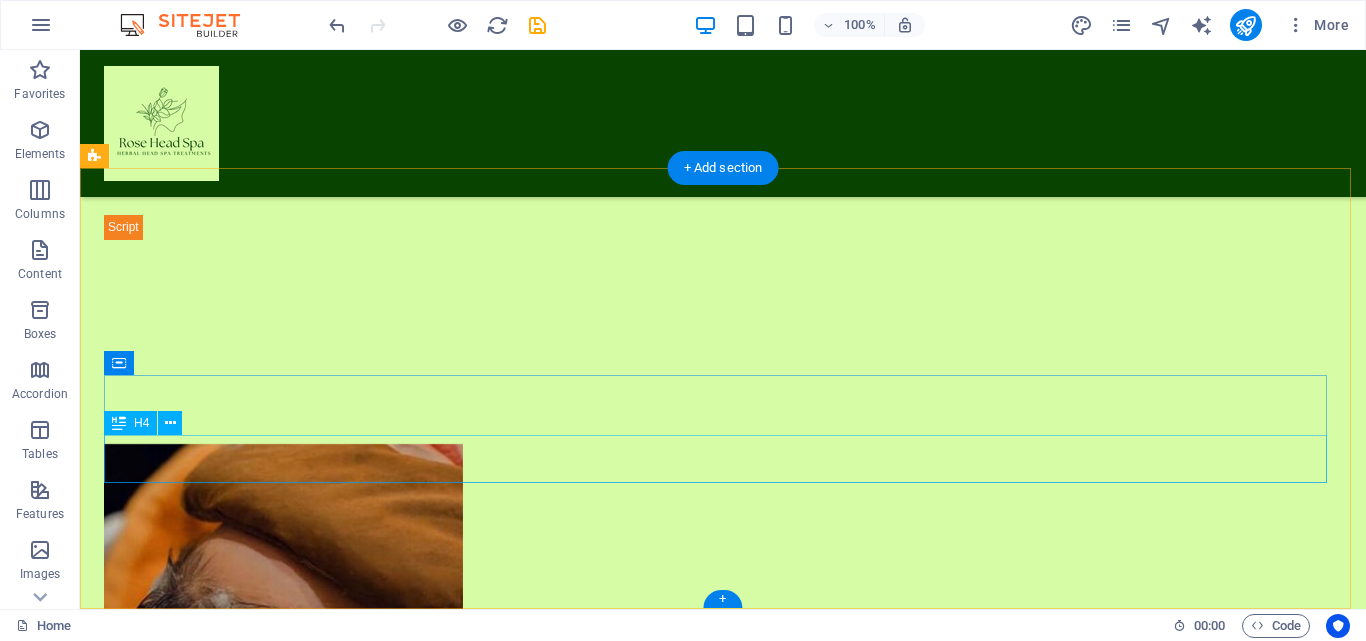 click on "Herbal Spa Treatments in [CITY] [ZIP]" at bounding box center (723, 2682) 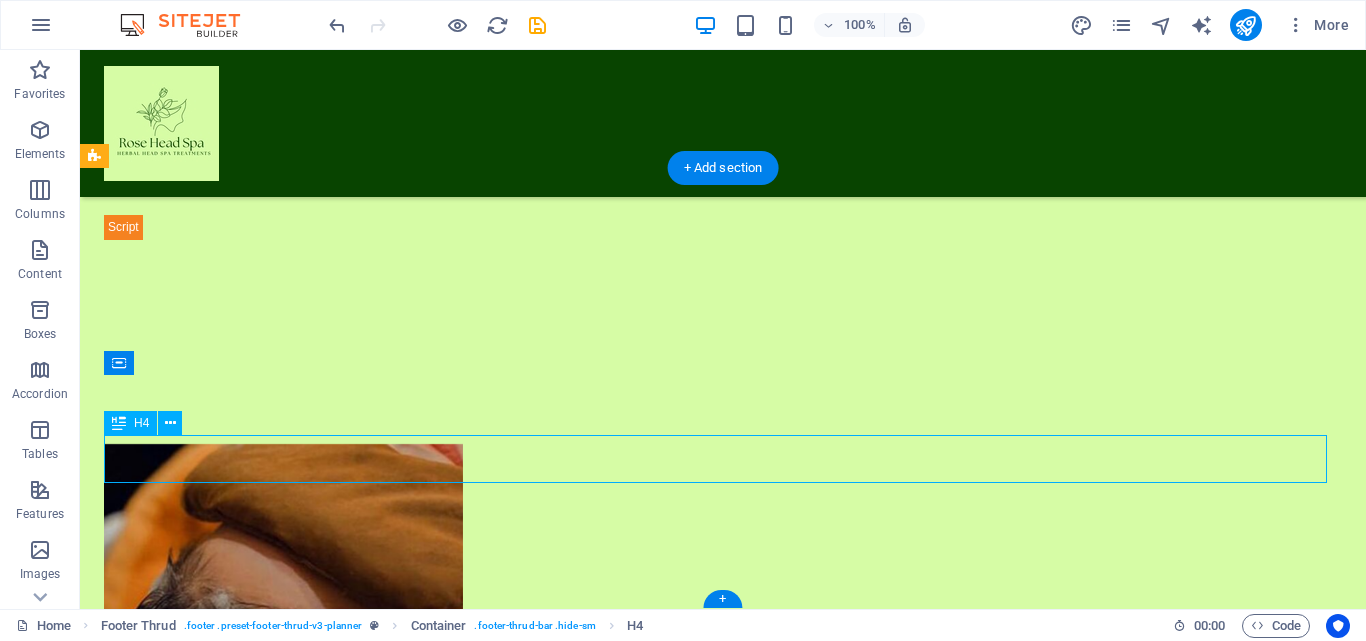 click on "Herbal Spa Treatments in [CITY] [ZIP]" at bounding box center (723, 2682) 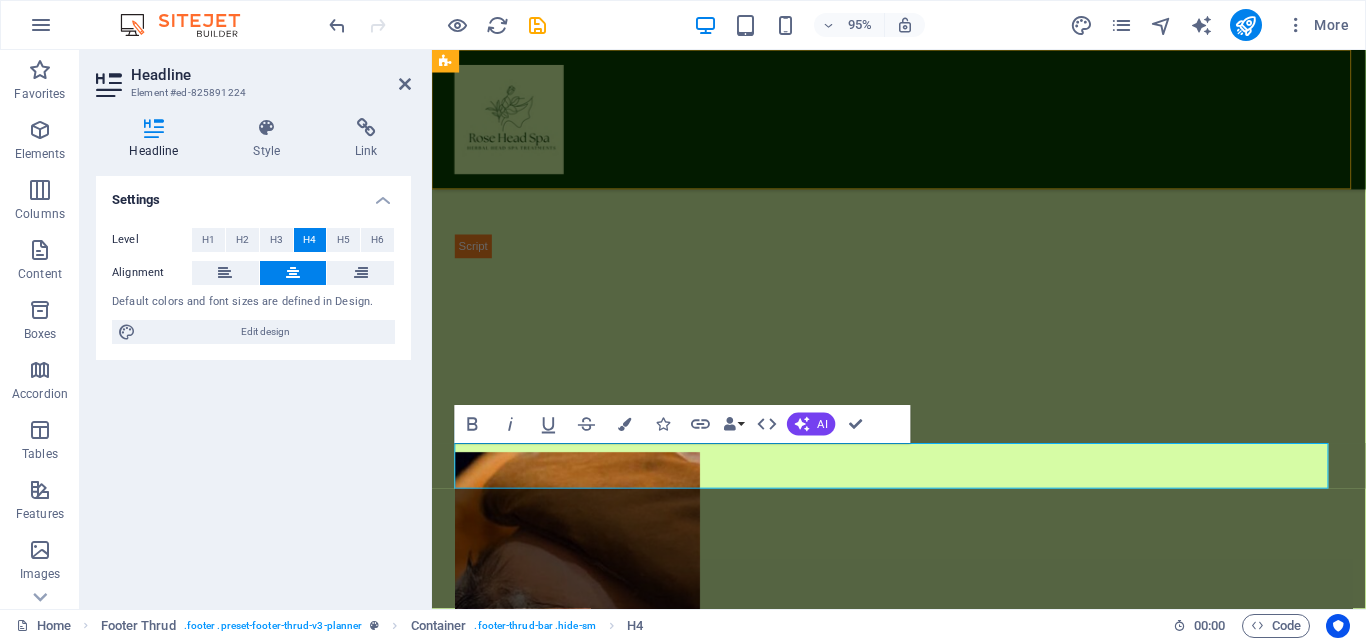 click on "Menu" at bounding box center [923, 123] 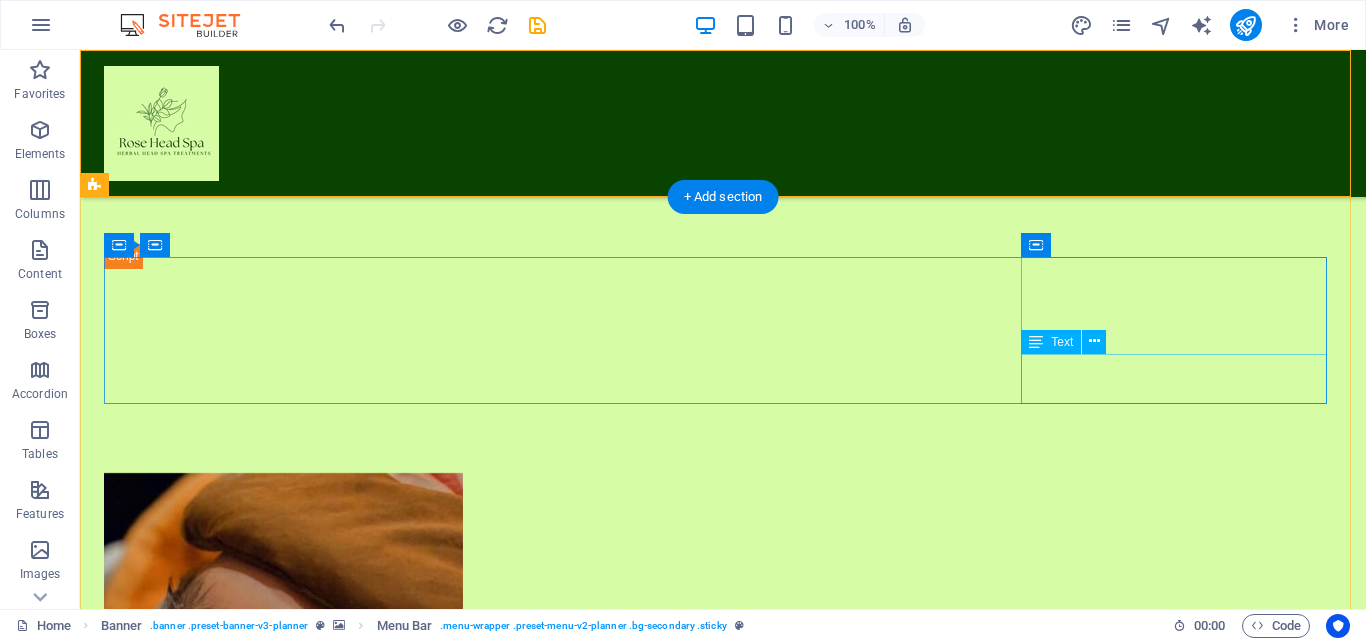 click on "[NUMBER] [STREET] Unit [UNIT] [CITY], [STATE] [ZIP]" at bounding box center [723, 2614] 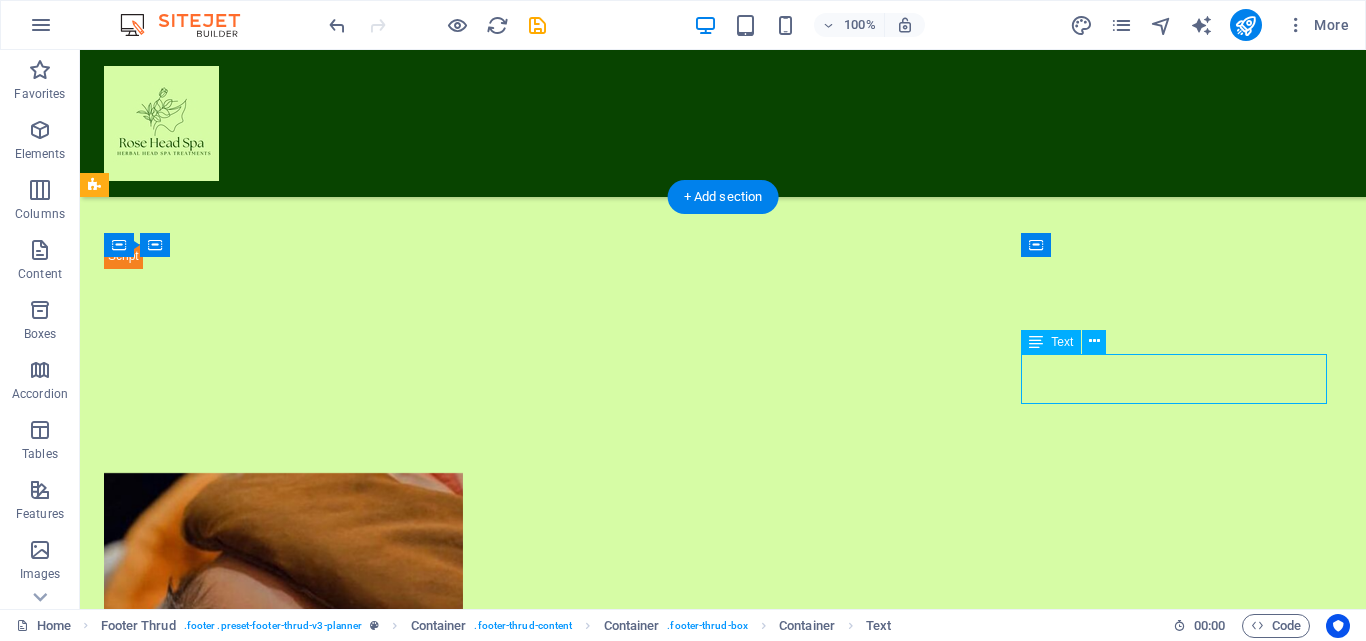 click on "[NUMBER] [STREET] Unit [UNIT] [CITY], [STATE] [ZIP]" at bounding box center (723, 2614) 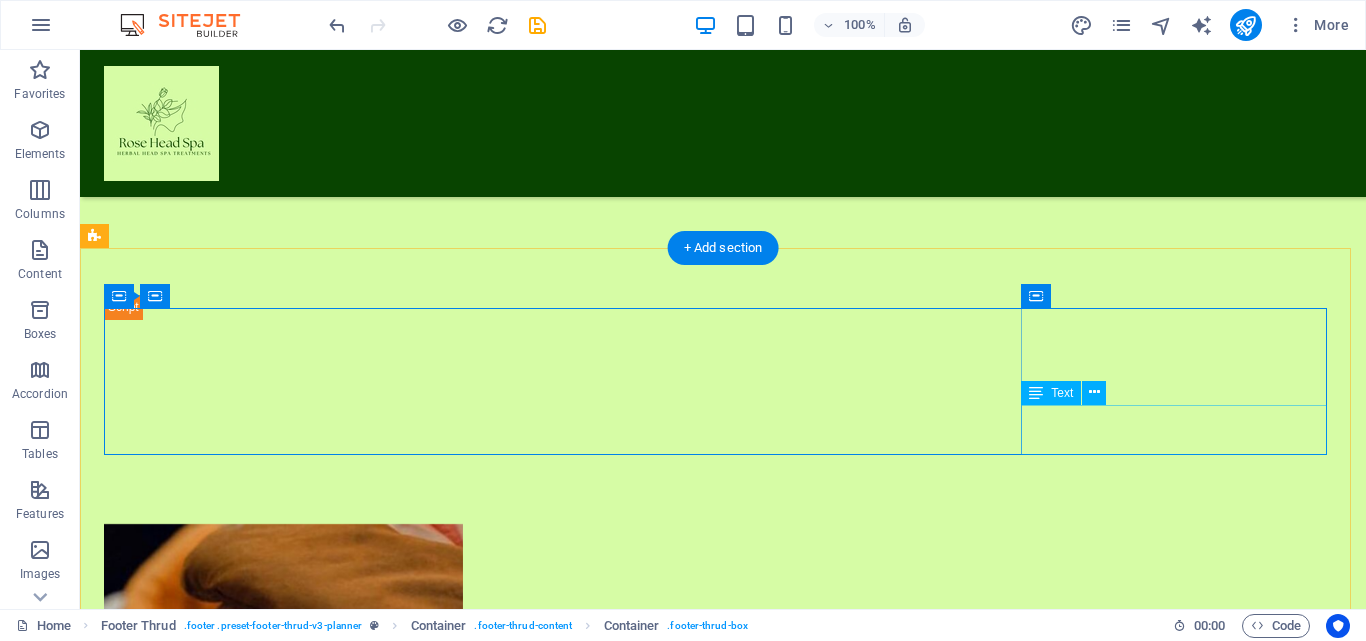 click on "[NUMBER] [STREET] Unit [UNIT] [CITY], [STATE] [ZIP]" at bounding box center (723, 2665) 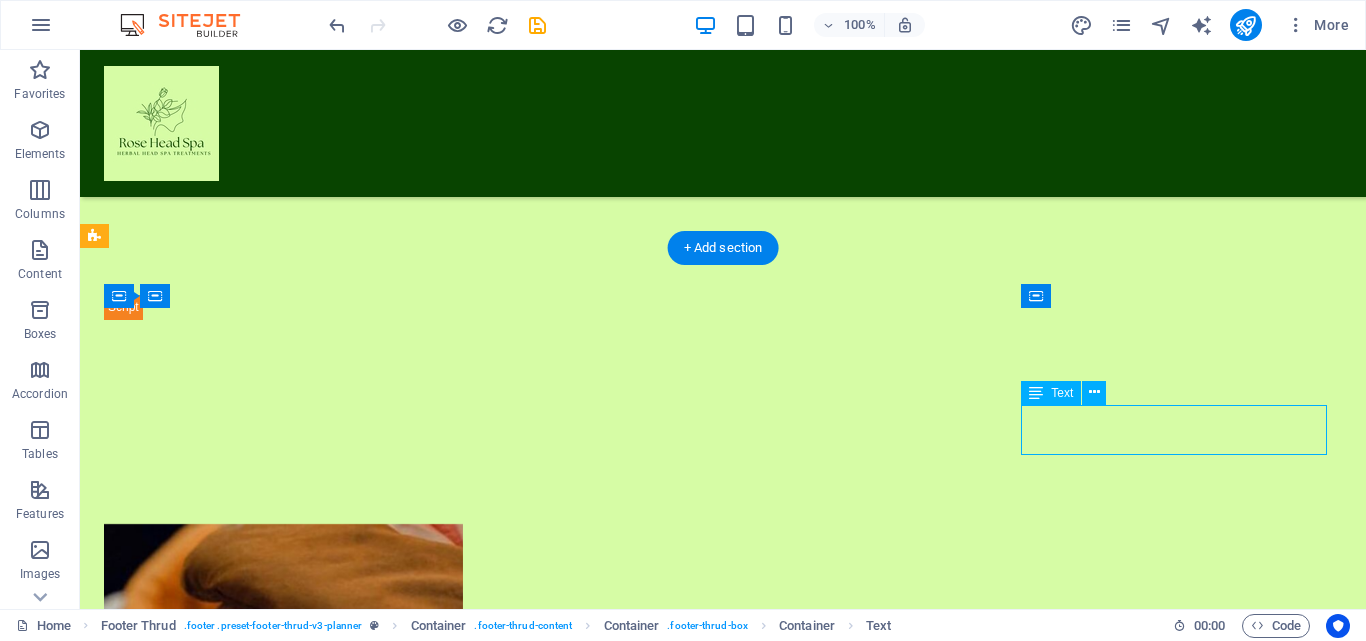 click on "[NUMBER] [STREET] Unit [UNIT] [CITY], [STATE] [ZIP]" at bounding box center [723, 2665] 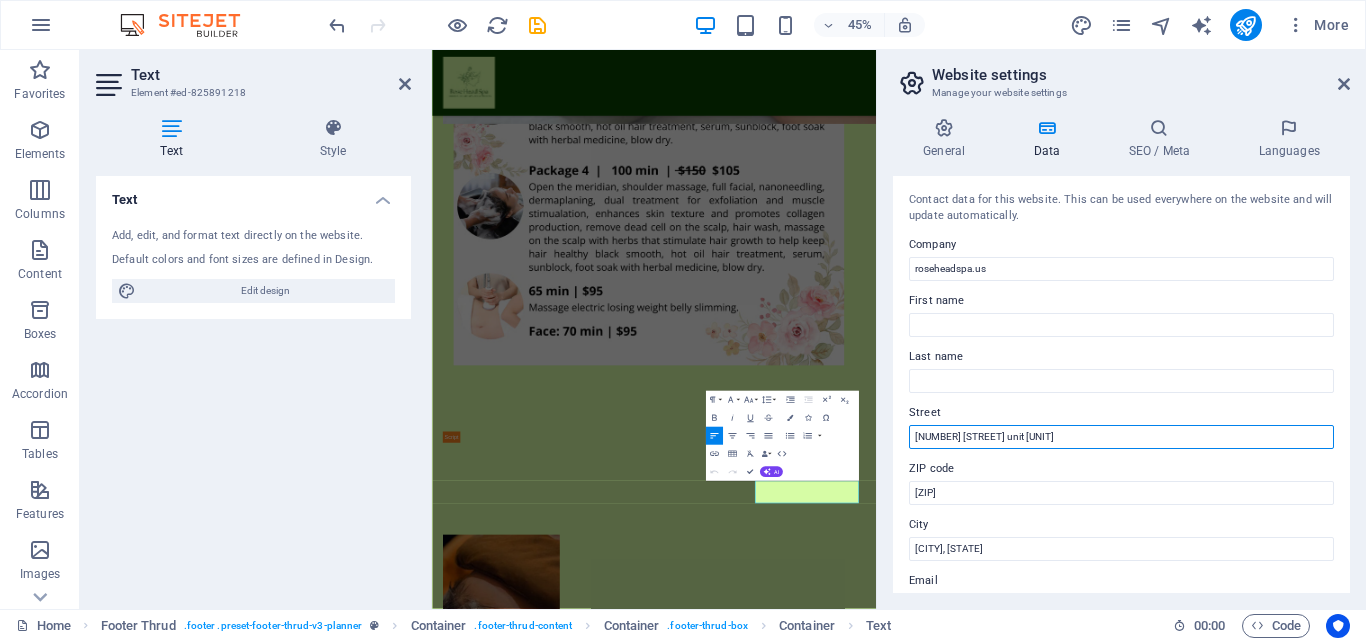 click on "[NUMBER] [STREET] unit [UNIT]" at bounding box center [1121, 437] 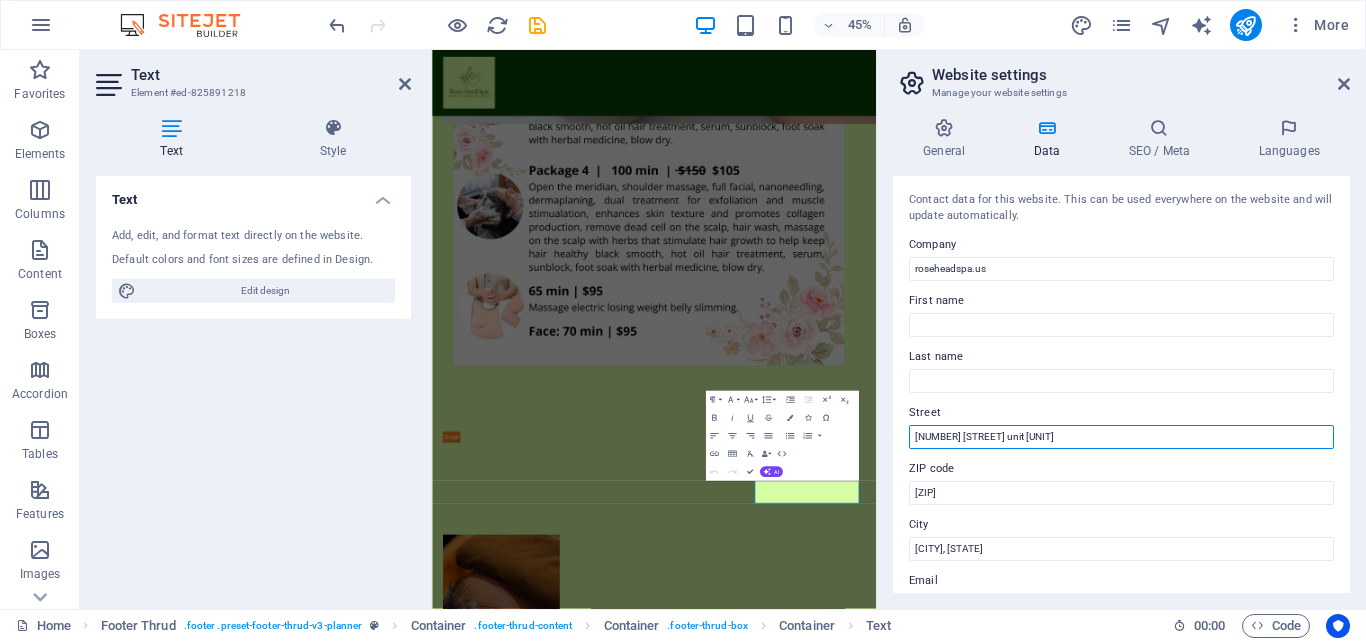 click on "[NUMBER] [STREET] unit [UNIT]" at bounding box center [1121, 437] 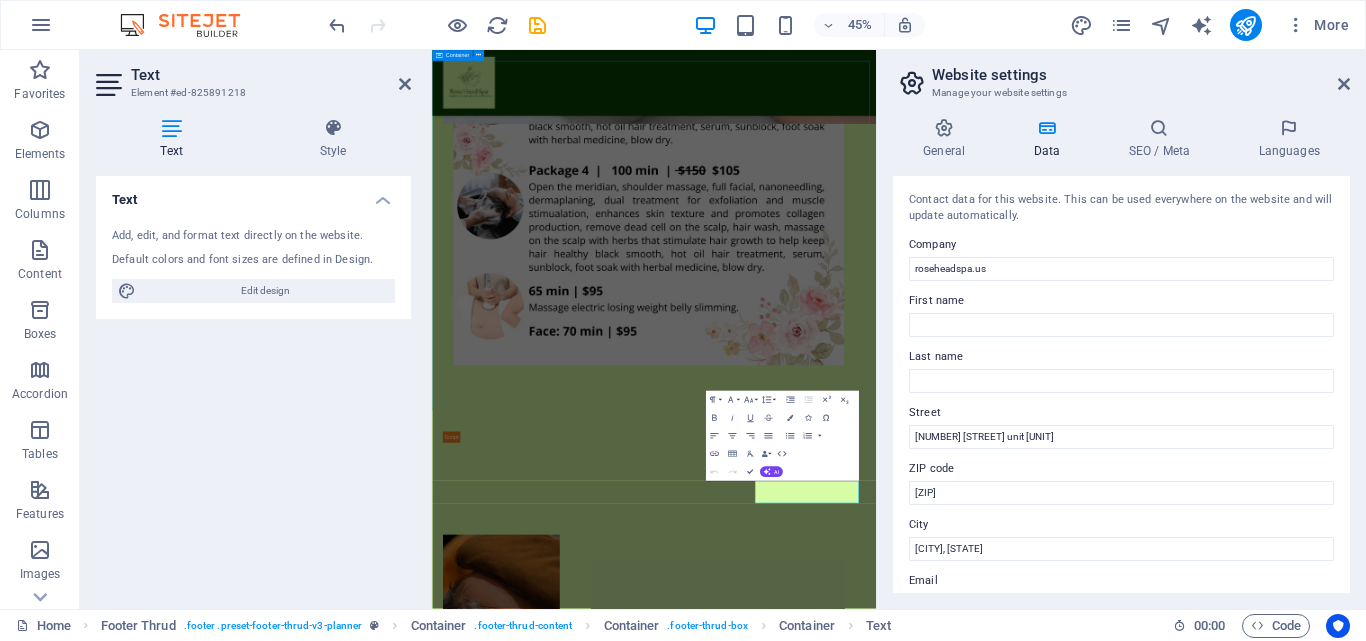 click on "[DATE] Experience the Art of Head Spa at Rose Head Spa Our soothing techniques help: Relieve tension and stress Stimulate healthy hair growth Detoxify your scalp naturally [DATE] Rejuvenating Head Spa Treatments in [CITY] 5-Star Google Reviews ⭐ Certified head spa therapists Personalized care and treatment plans [DATE] Visit us in [CITY], [STATE] – Your oasis for head spa therapy and inner peace . READ MORE" at bounding box center (925, 1923) 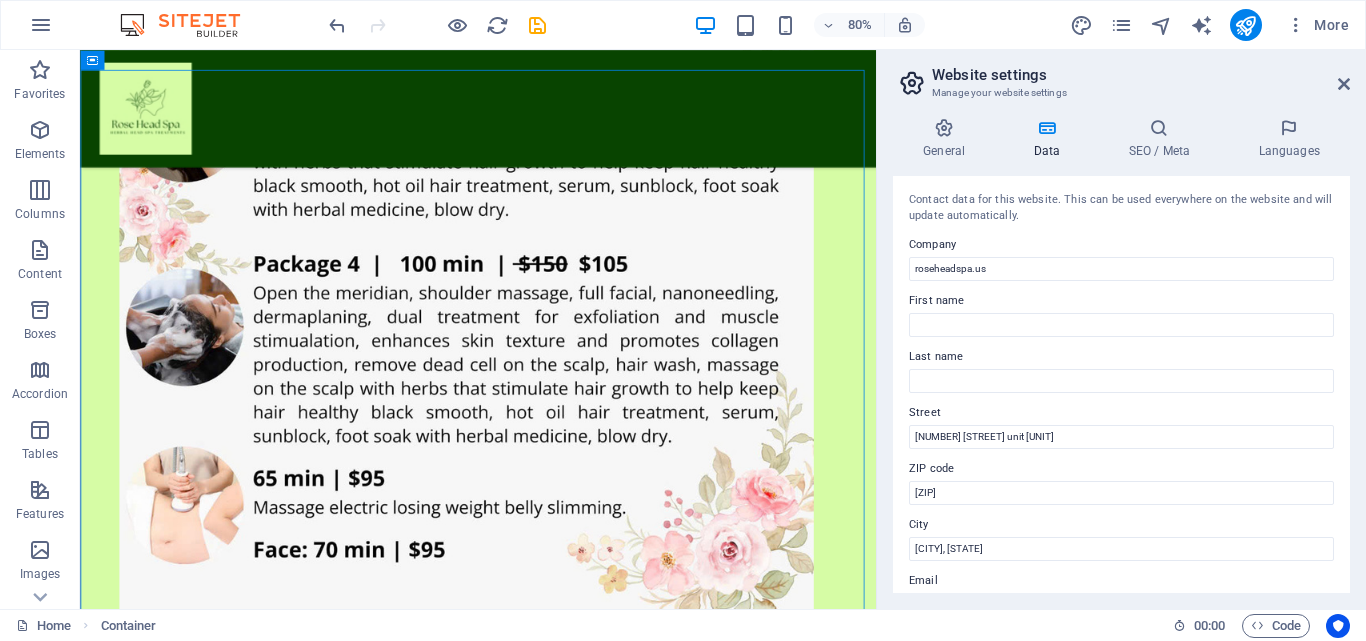 click on "Website settings" at bounding box center (1141, 75) 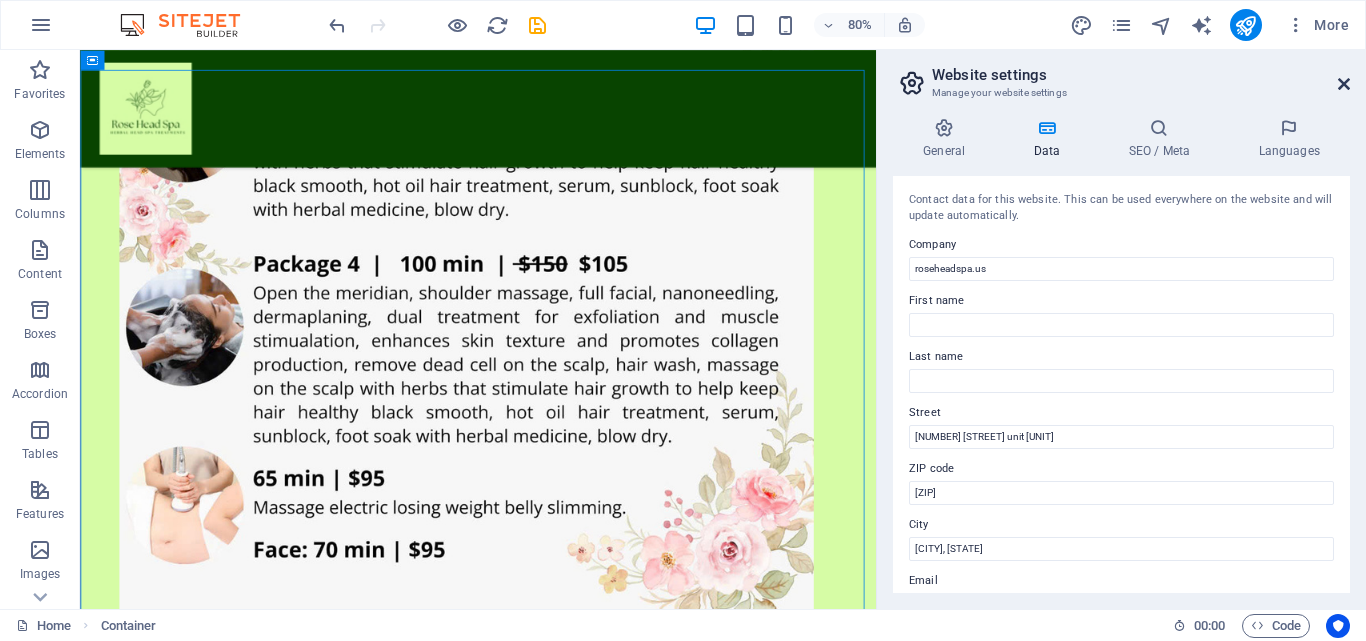 click at bounding box center [1344, 84] 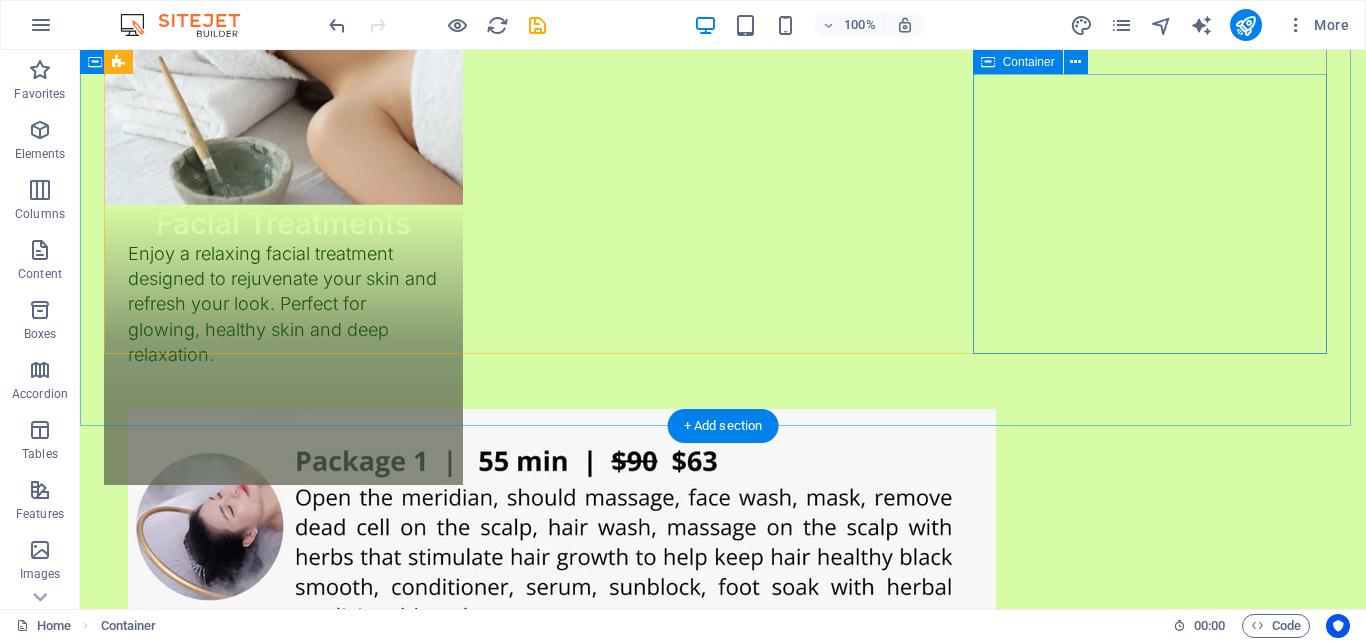 scroll, scrollTop: 0, scrollLeft: 0, axis: both 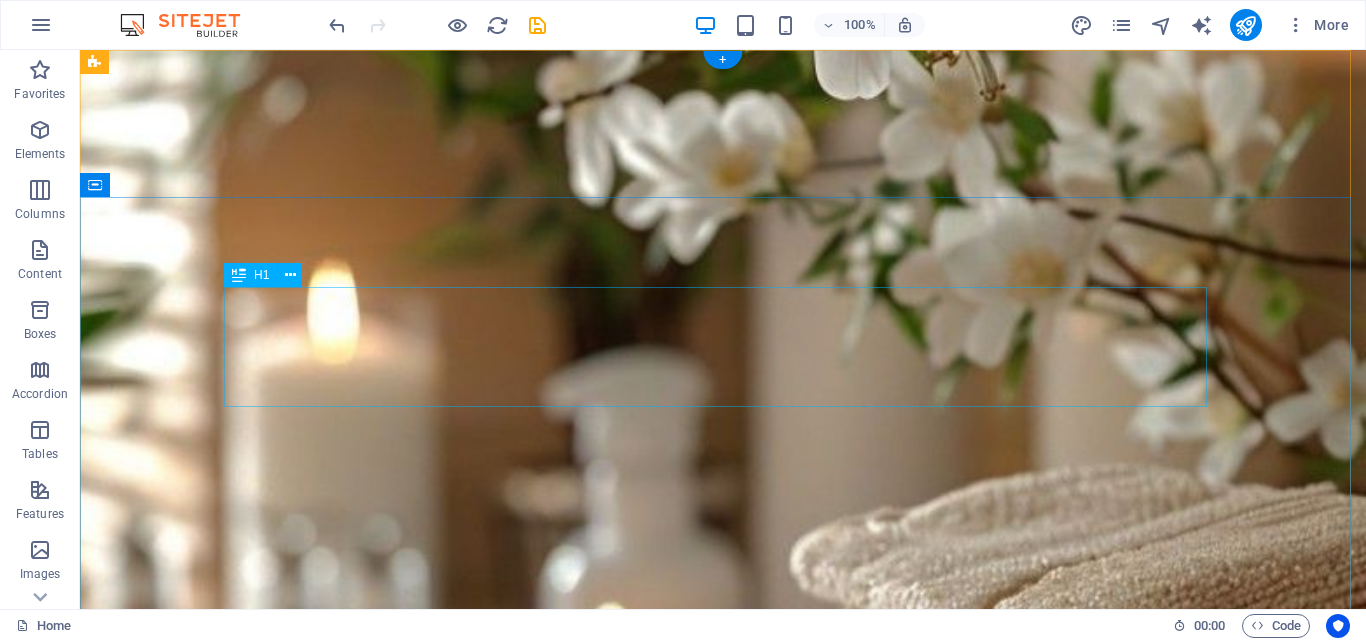 click on "Herbal Shampoo Relaxing" at bounding box center [723, 1247] 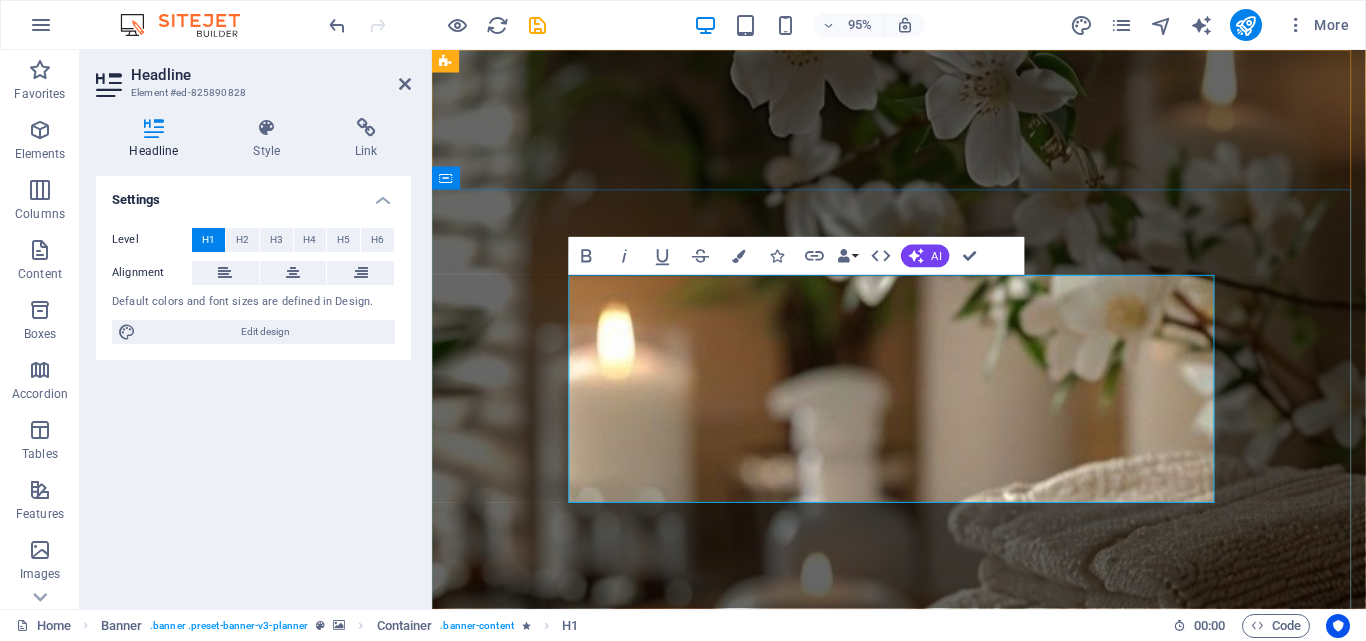 click on "Herbal Shampoo Relaxing" at bounding box center [923, 1307] 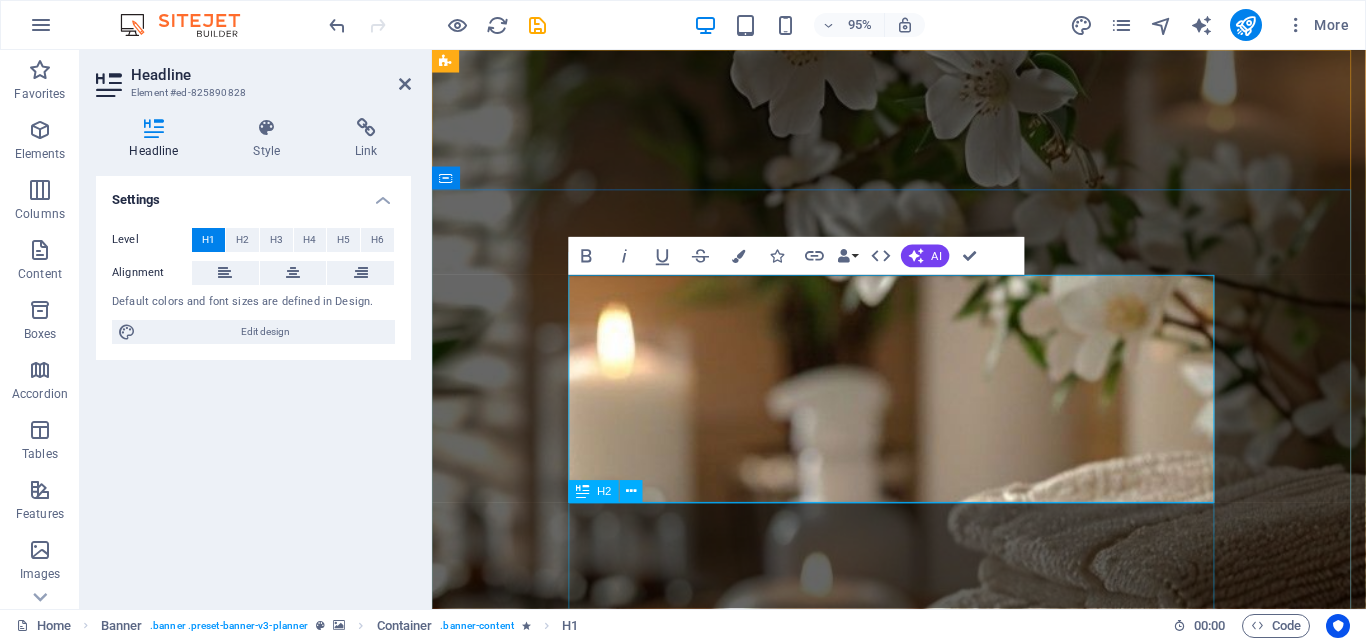 click on "Open Hour 09: 00AM - 08:00PM Monday to Sunday" at bounding box center (923, 1535) 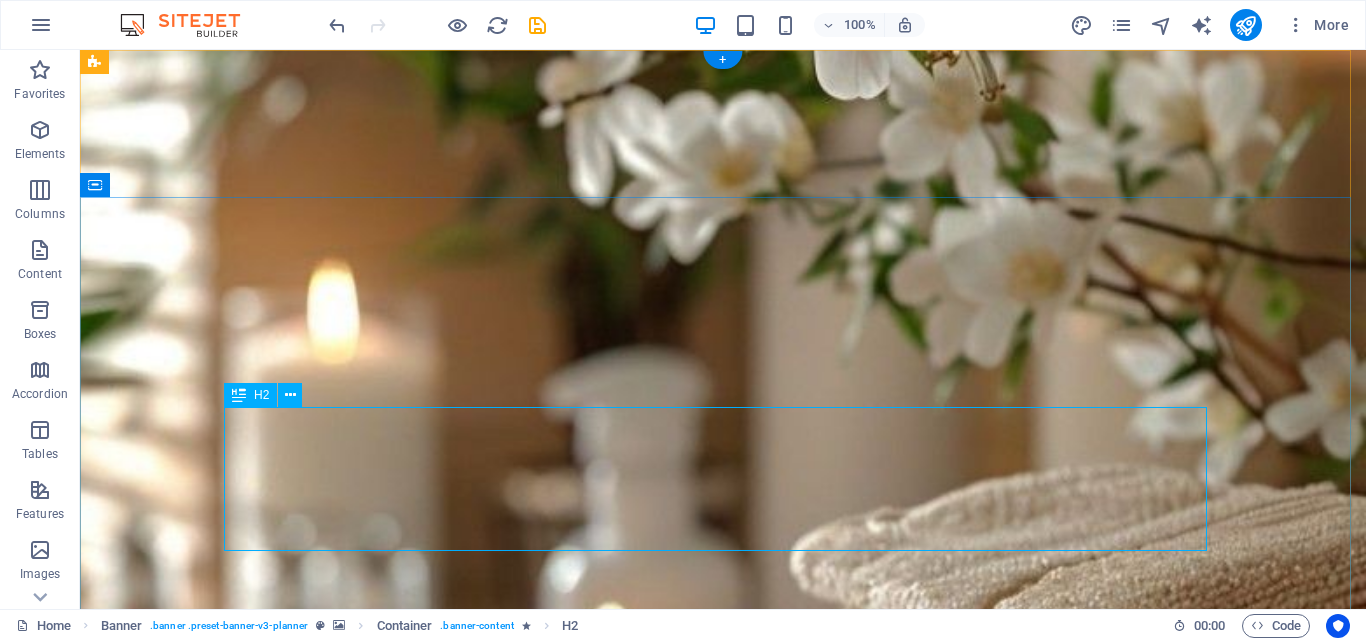 click on "Open Hour 09: 00AM - 08:00PM Monday to Sunday" at bounding box center [723, 1379] 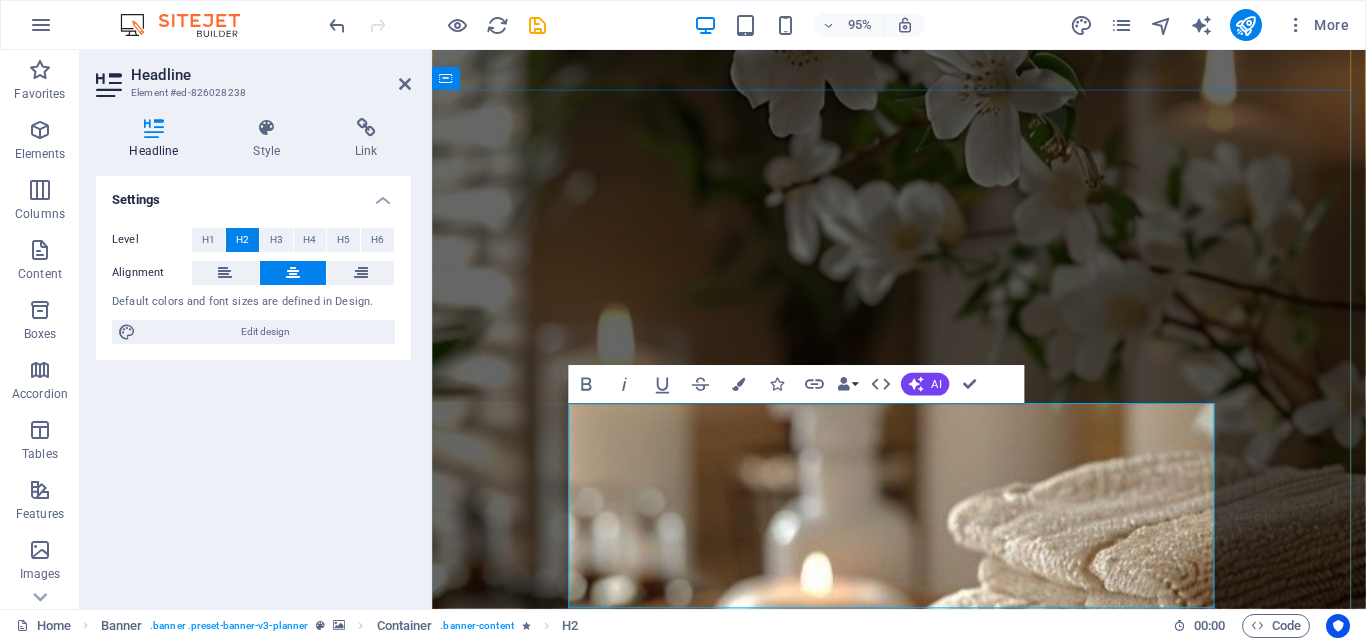 scroll, scrollTop: 227, scrollLeft: 0, axis: vertical 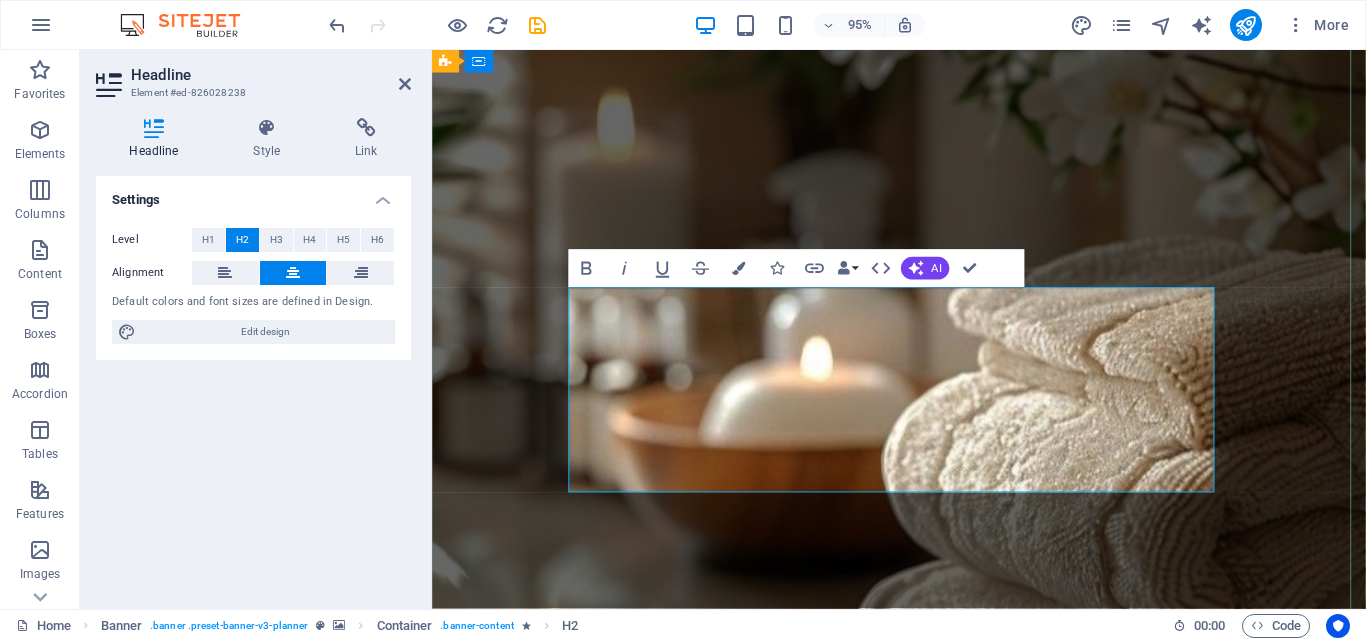 click on "Open Hour 09: 00AM - 08:00PM Monday to Sunday" at bounding box center (923, 1308) 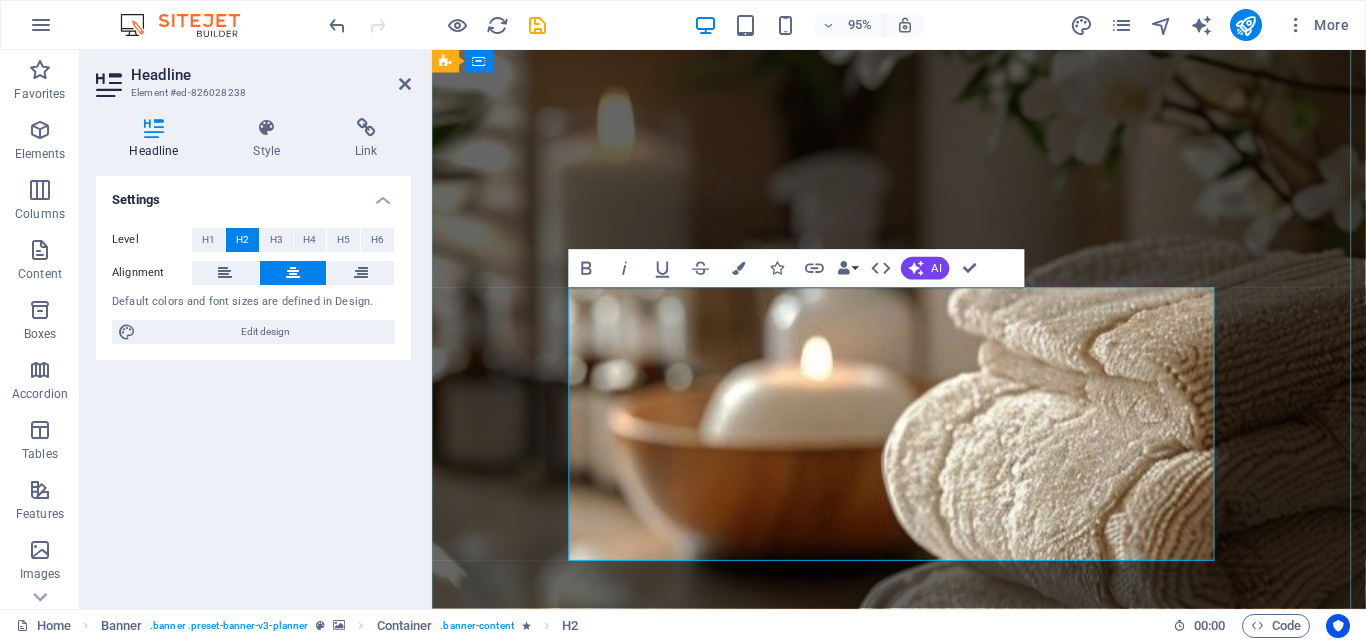 scroll, scrollTop: 0, scrollLeft: 10, axis: horizontal 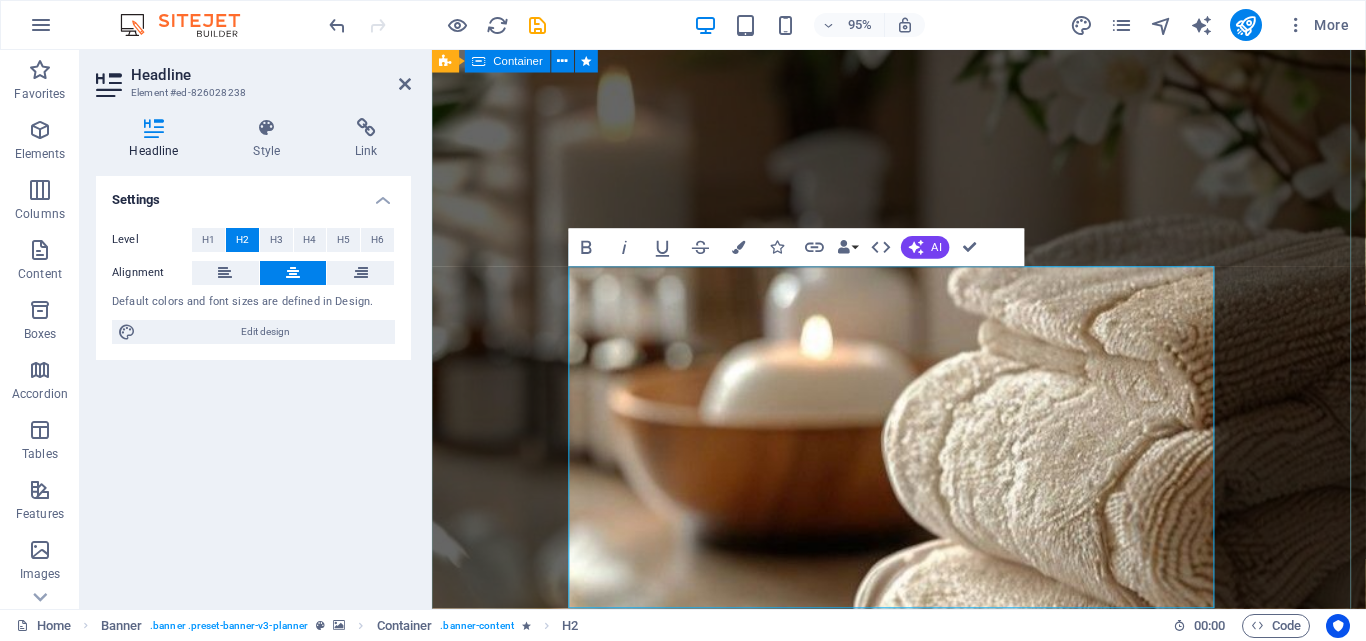 click on "Herbal Shampoo Relaxing Open Hour 09: 00AM - 08:00PM Monday to Sunday [NUMBER] [STREET] Unit [UNIT] [CITY], [STATE] [ZIP] [NUMBER] [STREET] unit [UNIT] At Rose Head Spa in [CITY], [STATE] ([ZIP]), we specialize in herbal head spa treatments designed to promote scalp health, deep relaxation, and natural healing. Our gentle techniques help detox your scalp, reduce stress, and leave you feeling refreshed from the inside out. Experience the best head spa in [CITY] — where wellness begins with your hair and peace of mind." at bounding box center (923, 1314) 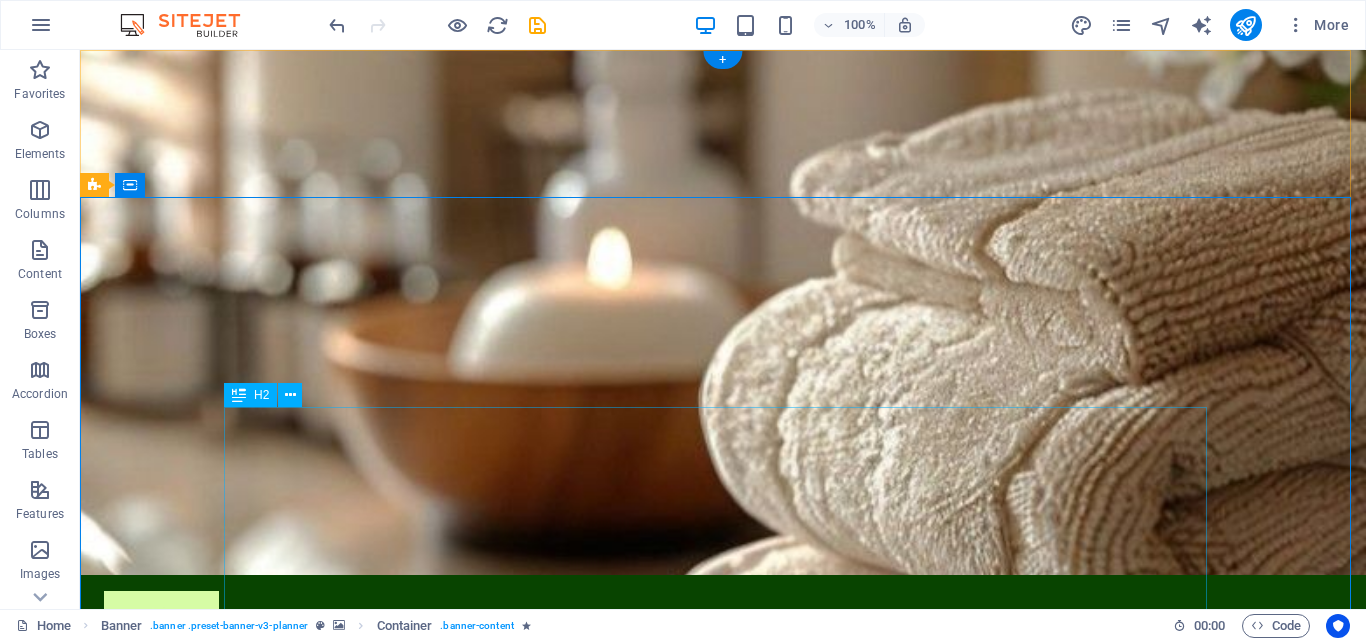 scroll, scrollTop: 0, scrollLeft: 0, axis: both 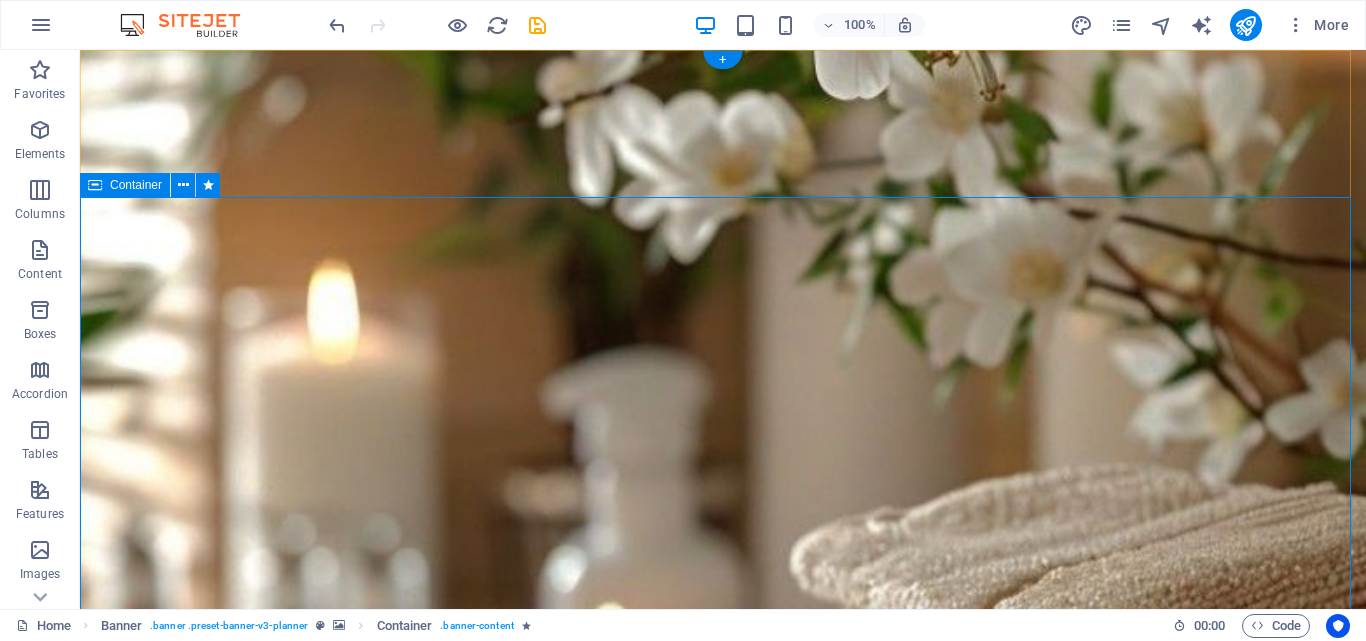 click on "Herbal Shampoo Relaxing Open Hour 09: 00AM - 08:00PM Monday to Sunday [NUMBER] [STREET] Unit [UNIT] [CITY], [STATE] [ZIP] At Rose Head Spa in [CITY], [STATE] ([ZIP]), we specialize in herbal head spa treatments designed to promote scalp health, deep relaxation, and natural healing. Our gentle techniques help detox your scalp, reduce stress, and leave you feeling refreshed from the inside out. Experience the best head spa in [CITY] — where wellness begins with your hair and peace of mind." at bounding box center (723, 1418) 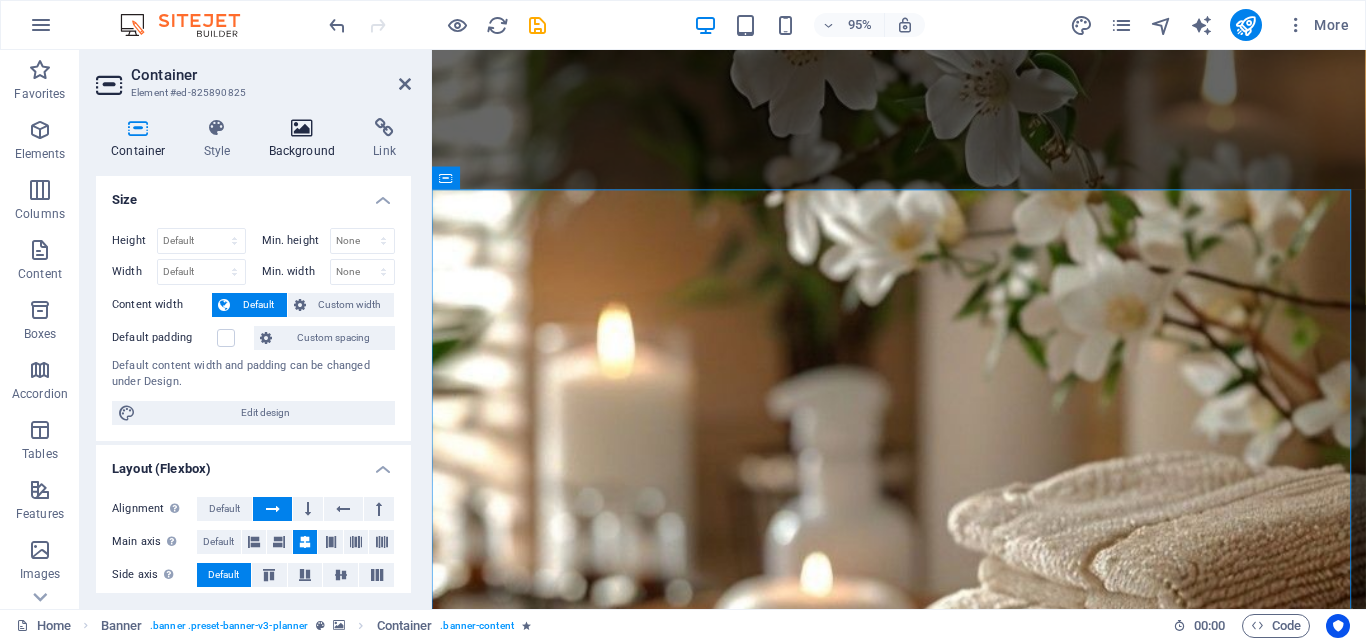 click at bounding box center (302, 128) 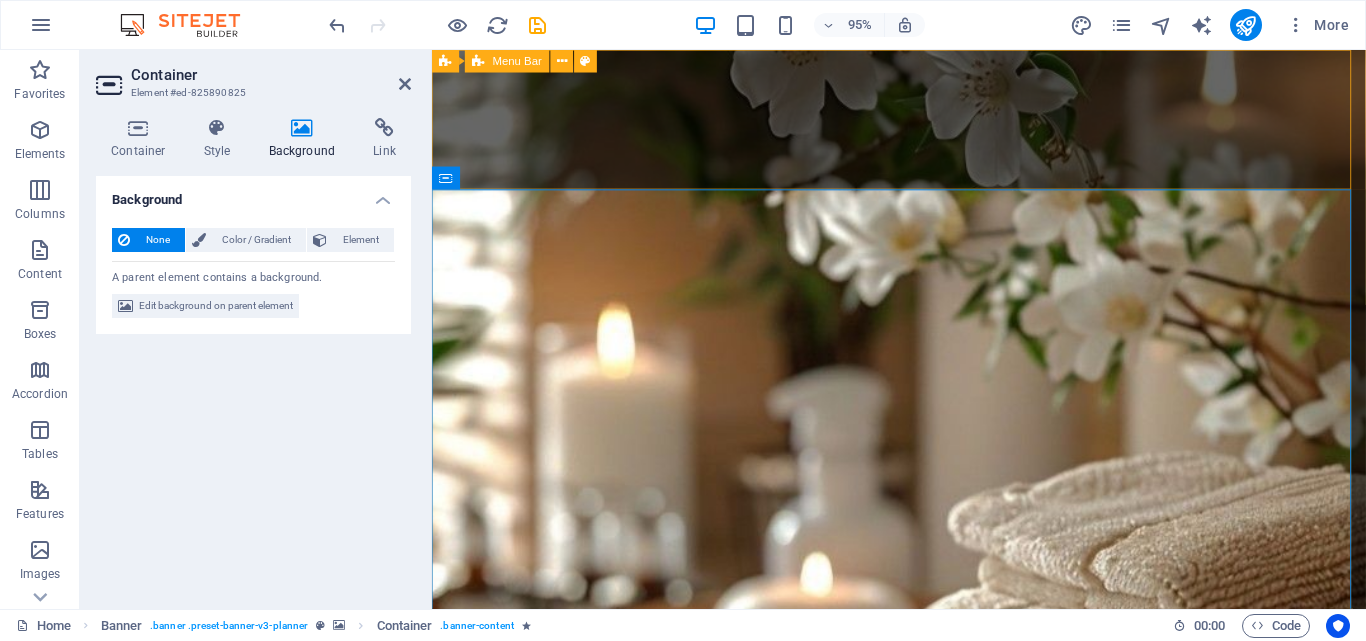 click on "Menu" at bounding box center [923, 1023] 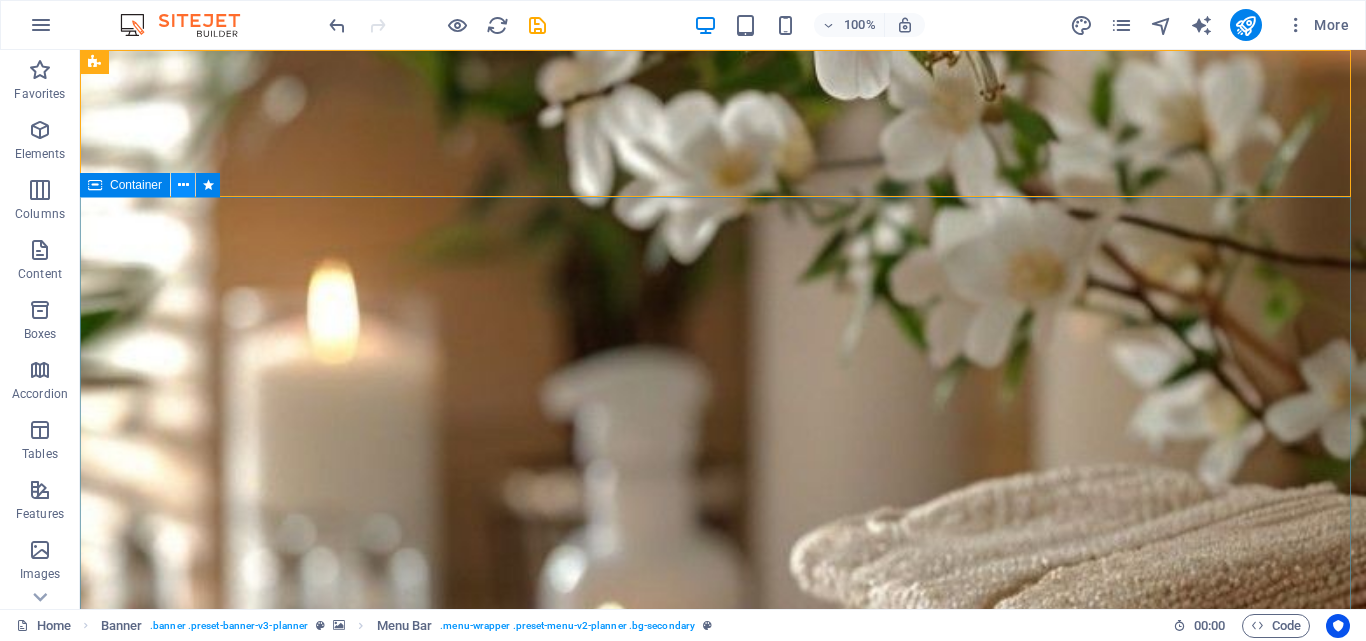 click at bounding box center [183, 185] 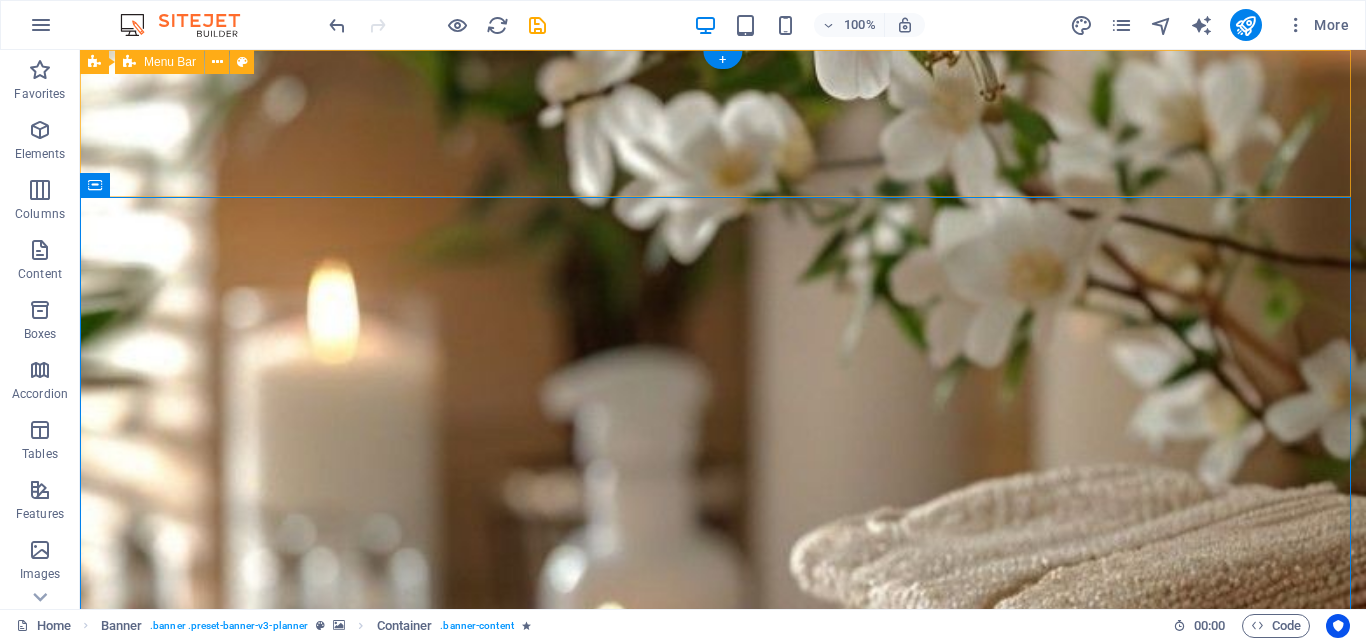 click on "Menu" at bounding box center (723, 1023) 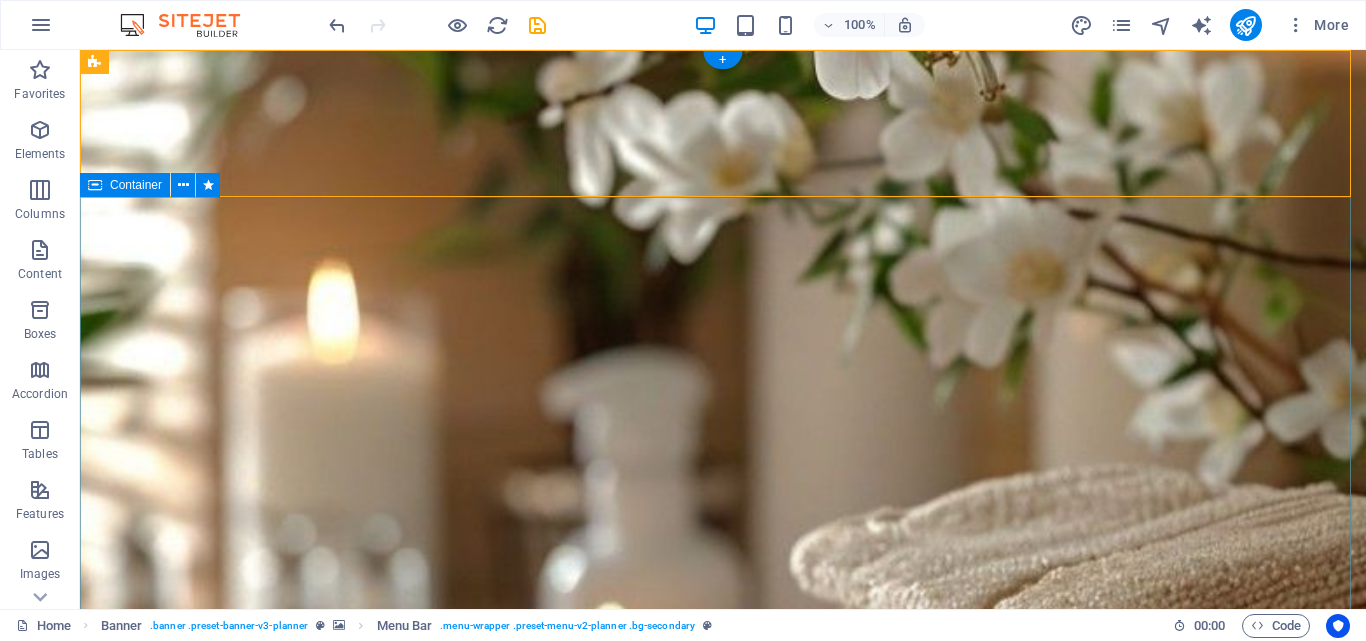 click on "Herbal Shampoo Relaxing Open Hour 09: 00AM - 08:00PM Monday to Sunday [NUMBER] [STREET] Unit [UNIT] [CITY], [STATE] [ZIP] At Rose Head Spa in [CITY], [STATE] ([ZIP]), we specialize in herbal head spa treatments designed to promote scalp health, deep relaxation, and natural healing. Our gentle techniques help detox your scalp, reduce stress, and leave you feeling refreshed from the inside out. Experience the best head spa in [CITY] — where wellness begins with your hair and peace of mind." at bounding box center [723, 1418] 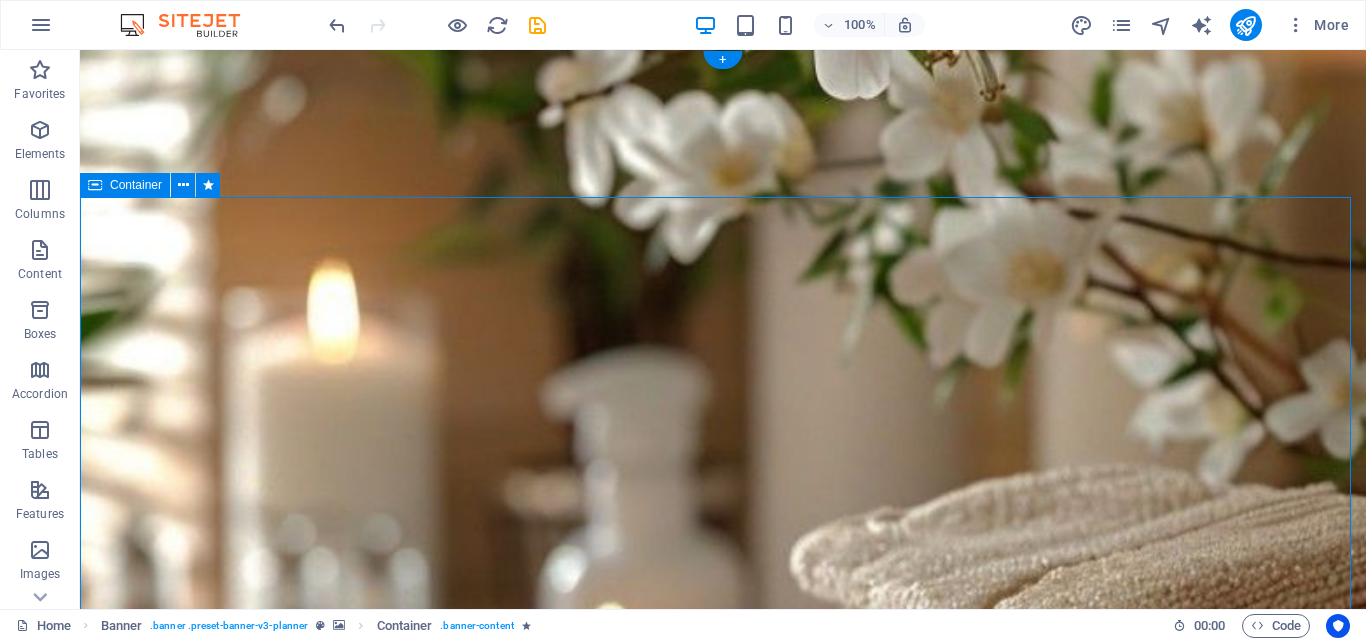click on "Herbal Shampoo Relaxing Open Hour 09: 00AM - 08:00PM Monday to Sunday [NUMBER] [STREET] Unit [UNIT] [CITY], [STATE] [ZIP] At Rose Head Spa in [CITY], [STATE] ([ZIP]), we specialize in herbal head spa treatments designed to promote scalp health, deep relaxation, and natural healing. Our gentle techniques help detox your scalp, reduce stress, and leave you feeling refreshed from the inside out. Experience the best head spa in [CITY] — where wellness begins with your hair and peace of mind." at bounding box center [723, 1418] 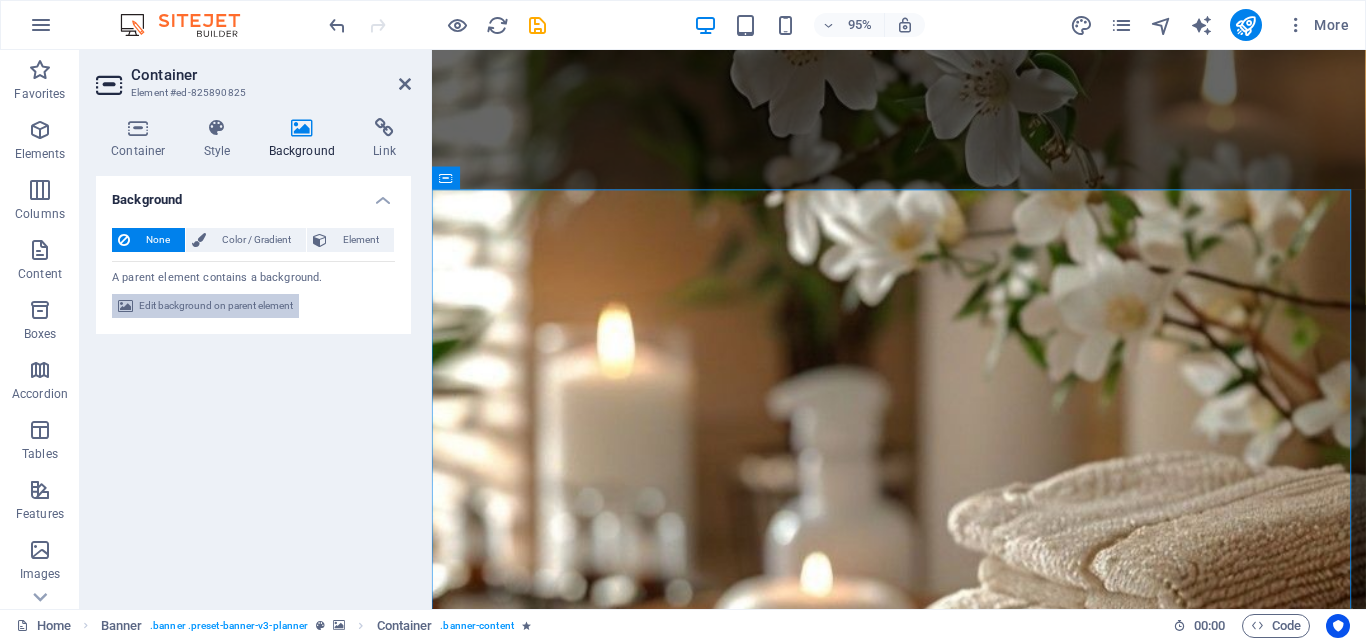 click on "Edit background on parent element" at bounding box center [216, 306] 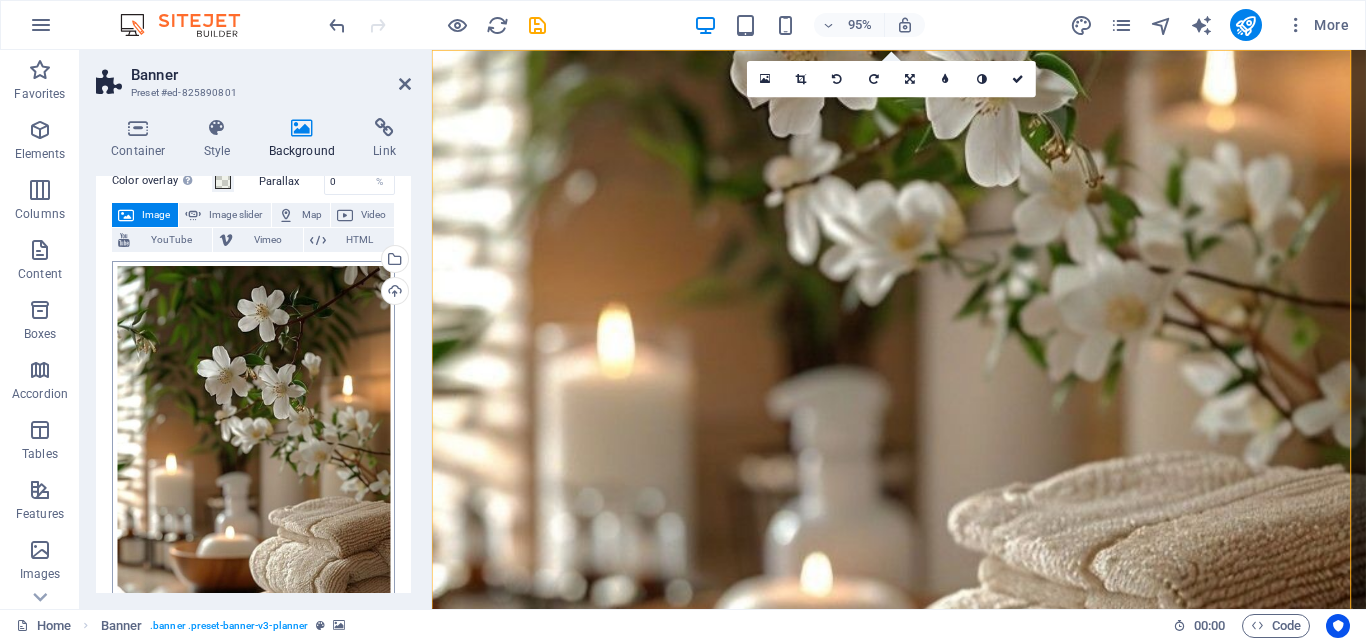 scroll, scrollTop: 100, scrollLeft: 0, axis: vertical 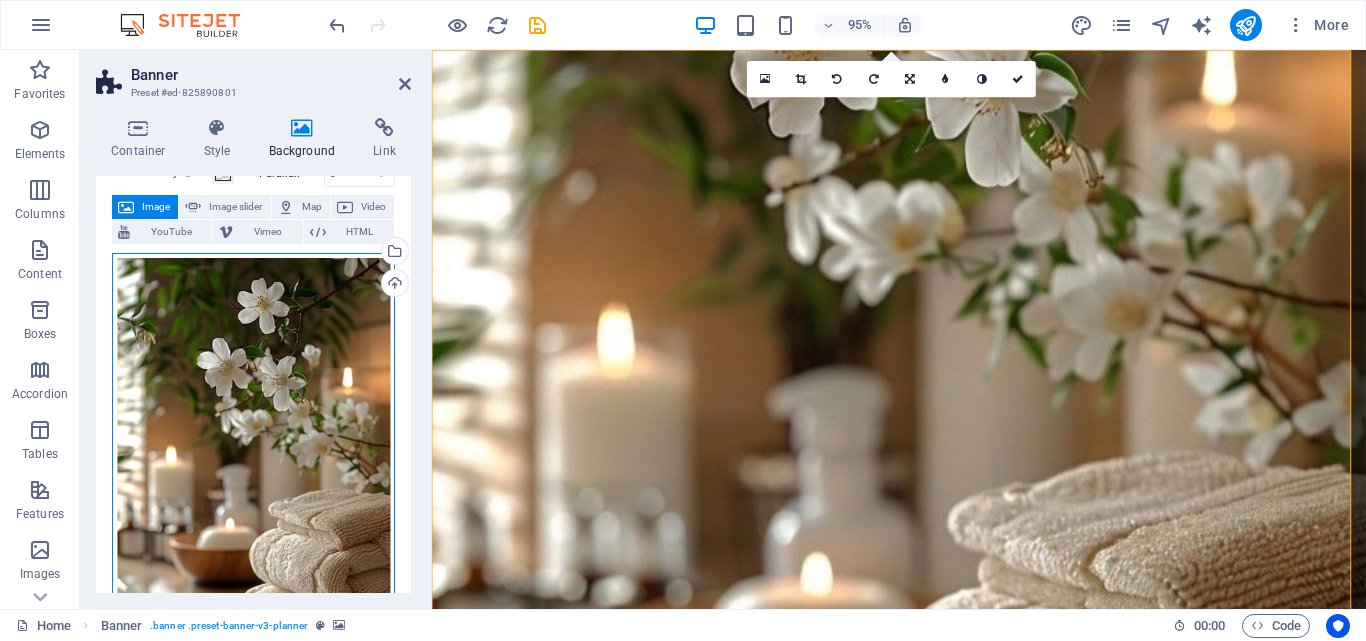 click on "Drag files here, click to choose files or select files from Files or our free stock photos & videos" at bounding box center (253, 496) 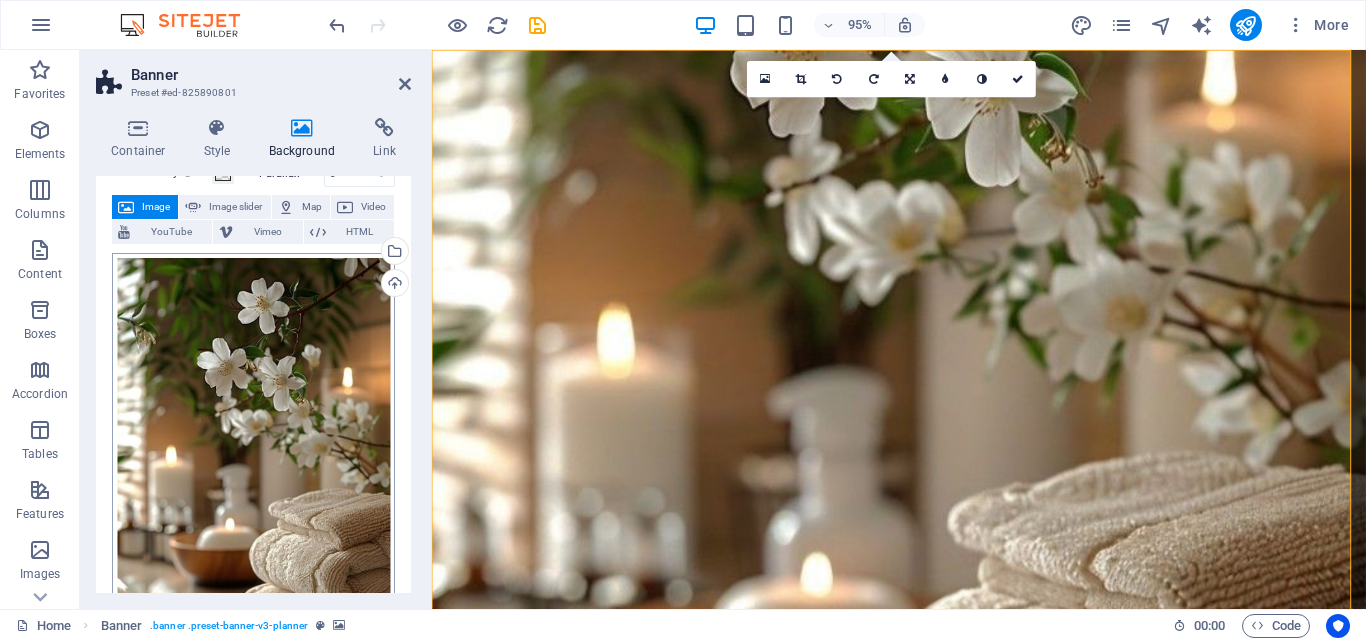 click on "roseheadspa.us Home Favorites Elements Columns Content Boxes Accordion Tables Features Images Slider Header Footer Forms Marketing Collections Banner Preset #ed-825890801
Container Style Background Link Size Height 900 Default px rem % vh vw Min. height 900 None px rem % vh vw Width Default px rem % em vh vw Min. width None px rem % vh vw Content width Default Custom width Width Default px rem % em vh vw Min. width None px rem % vh vw Default padding Custom spacing Default content width and padding can be changed under Design. Edit design Layout (Flexbox) Alignment Determines the flex direction. Default Main axis Determine how elements should behave along the main axis inside this container (justify content). Default Side axis Control the vertical direction of the element inside of the container (align items). Default Wrap Default On Off Fill Default Accessibility Role None Alert Article Banner Comment Dialog None" at bounding box center [683, 320] 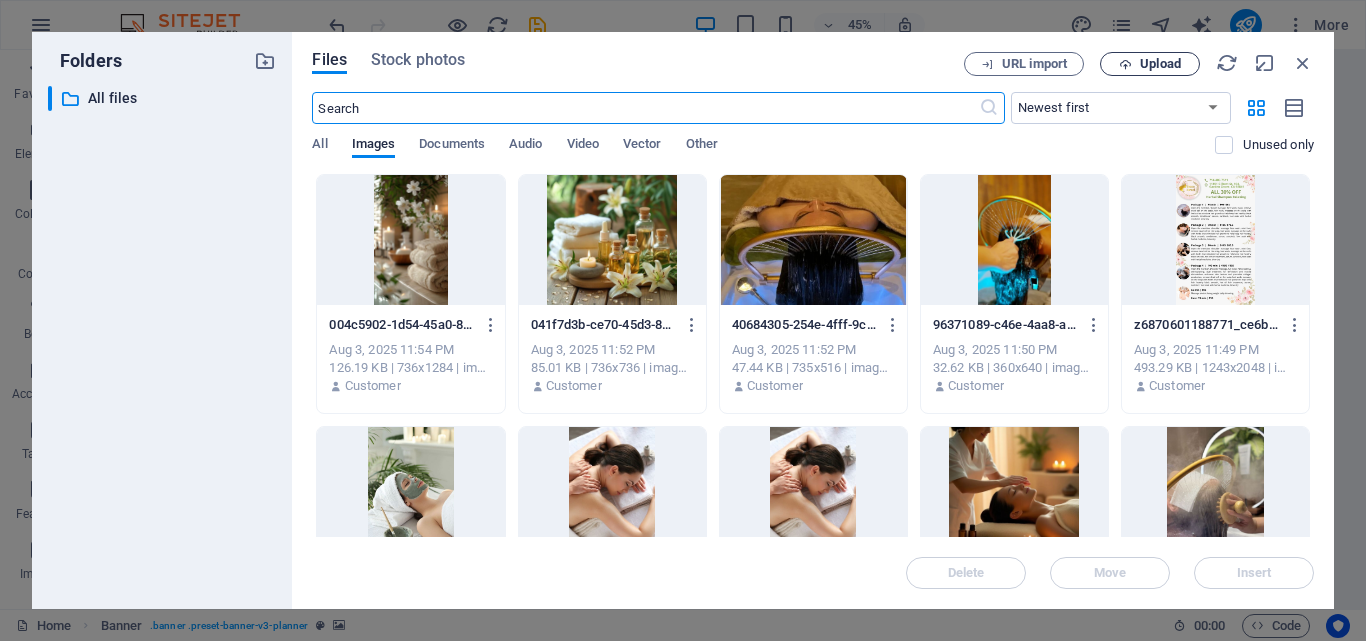click on "Upload" at bounding box center [1150, 64] 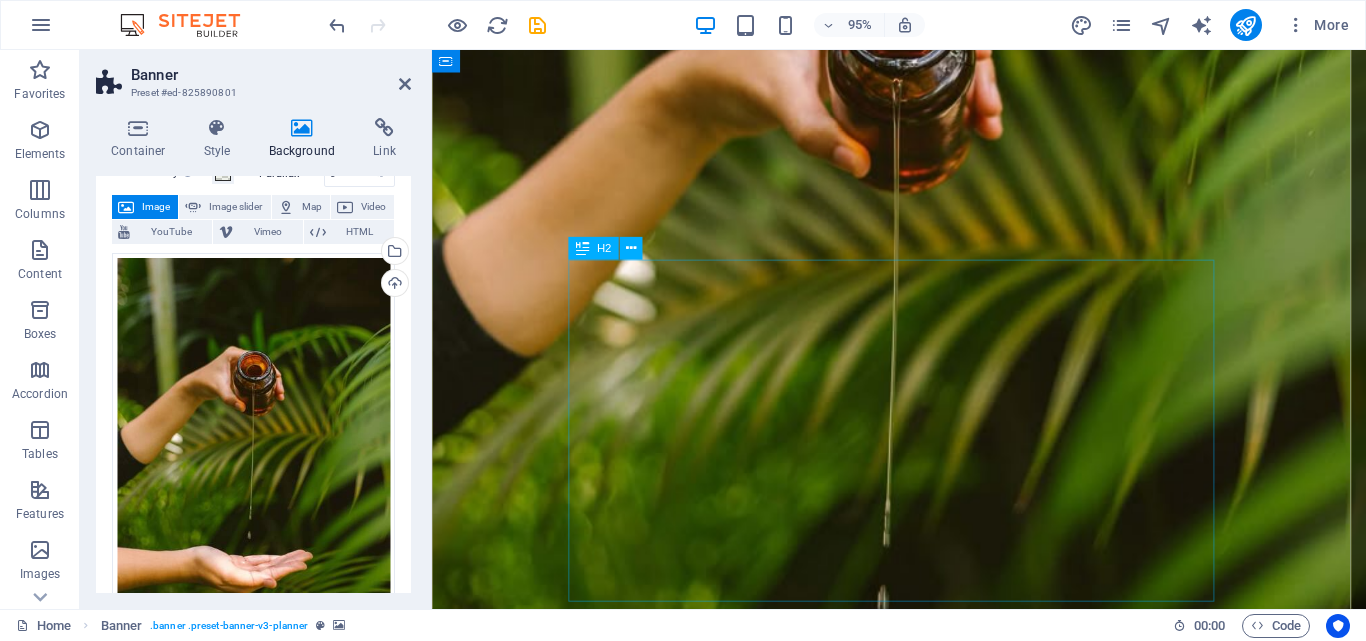 click on "Open Hour 09: 00AM - 08:00PM Monday to Sunday [NUMBER] [STREET] Unit [UNIT] [CITY], [STATE] [ZIP]" at bounding box center (923, 1387) 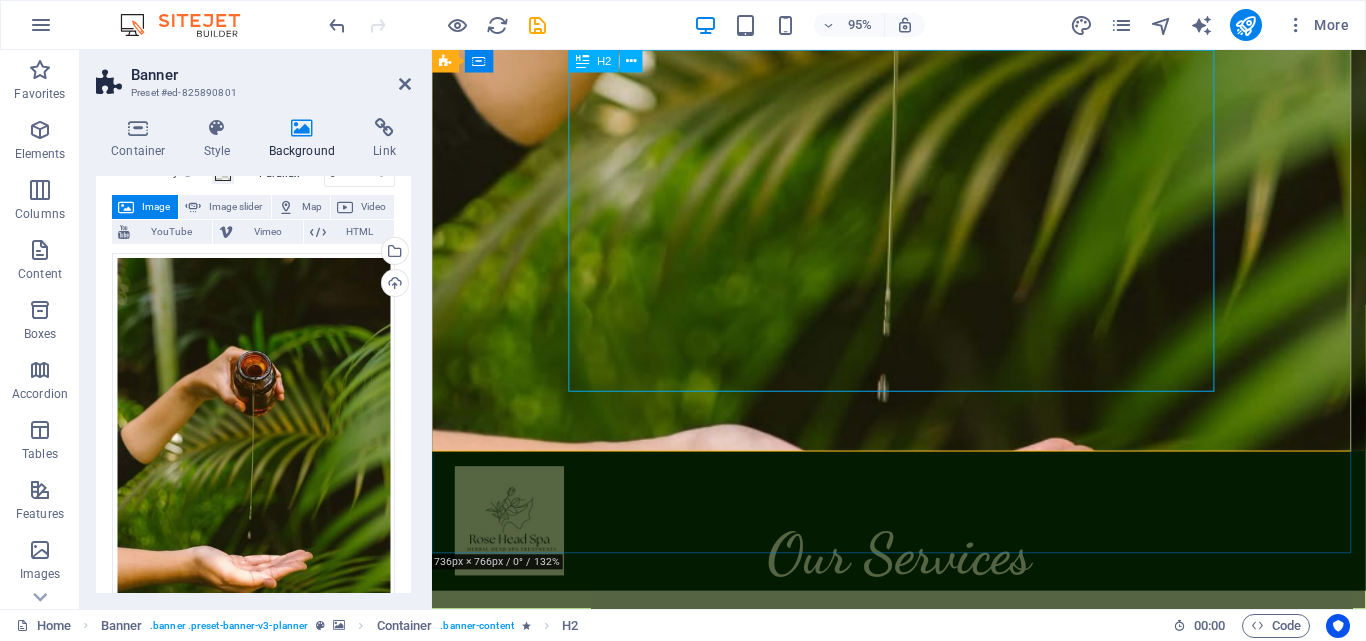 scroll, scrollTop: 444, scrollLeft: 0, axis: vertical 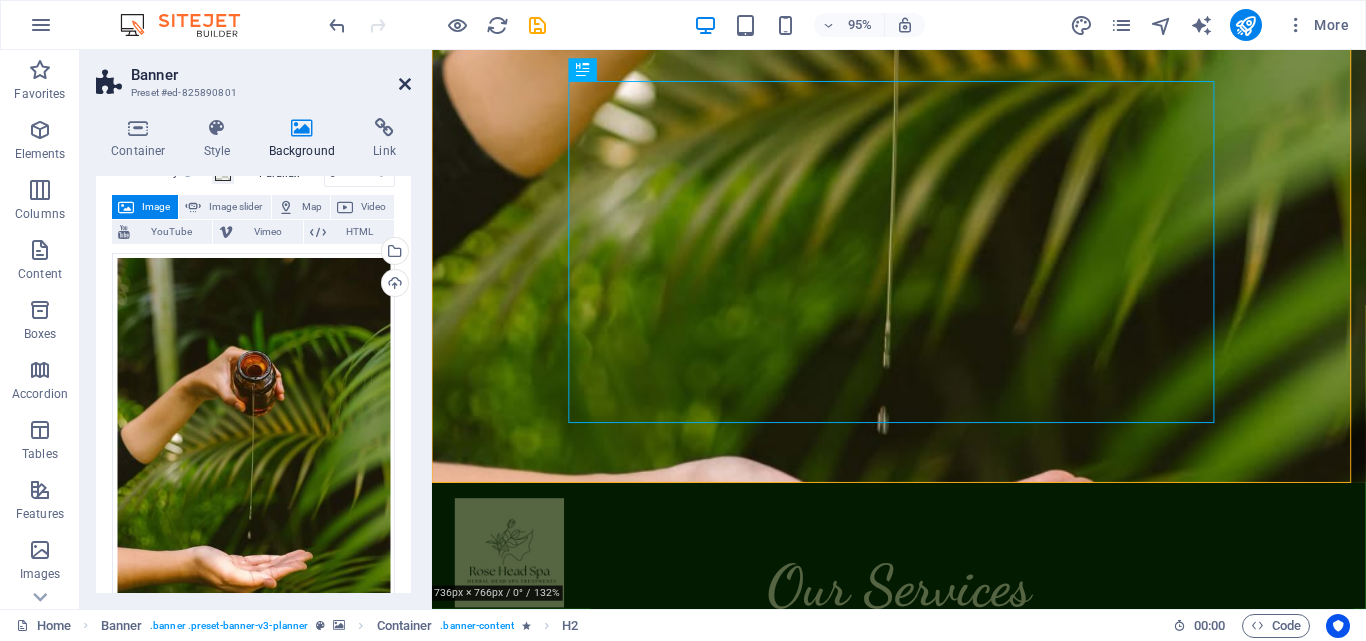 click at bounding box center [405, 84] 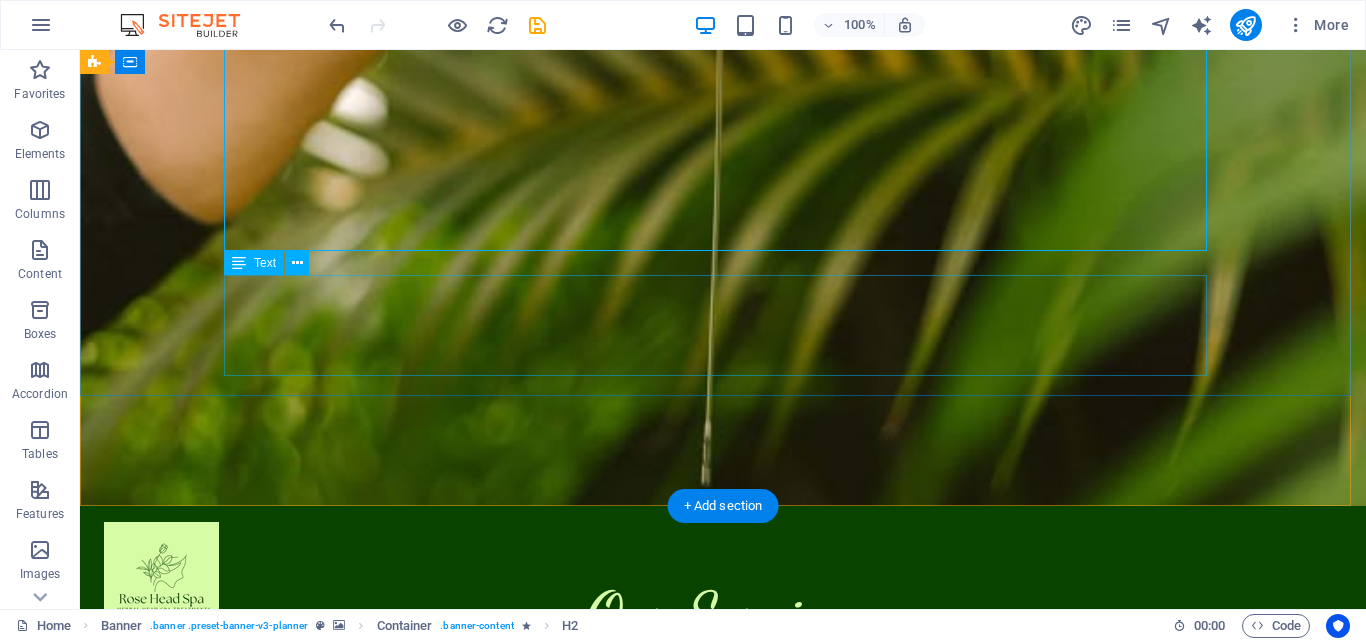 click on "At Rose Head Spa in [CITY], [STATE] ([ZIP]), we specialize in herbal head spa treatments designed to promote scalp health, deep relaxation, and natural healing. Our gentle techniques help detox your scalp, reduce stress, and leave you feeling refreshed from the inside out. Experience the best head spa in [CITY] — where wellness begins with your hair and peace of mind." at bounding box center [723, 1225] 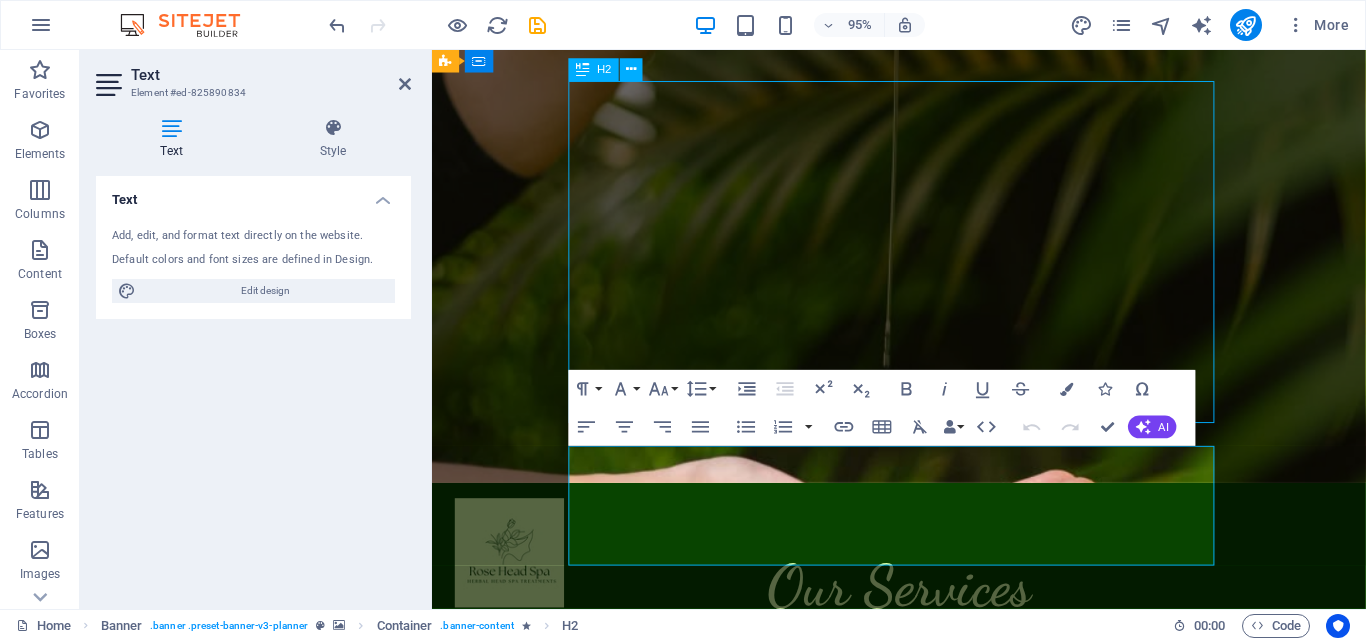click on "Open Hour 09: 00AM - 08:00PM Monday to Sunday [NUMBER] [STREET] Unit [UNIT] [CITY], [STATE] [ZIP]" at bounding box center [923, 1199] 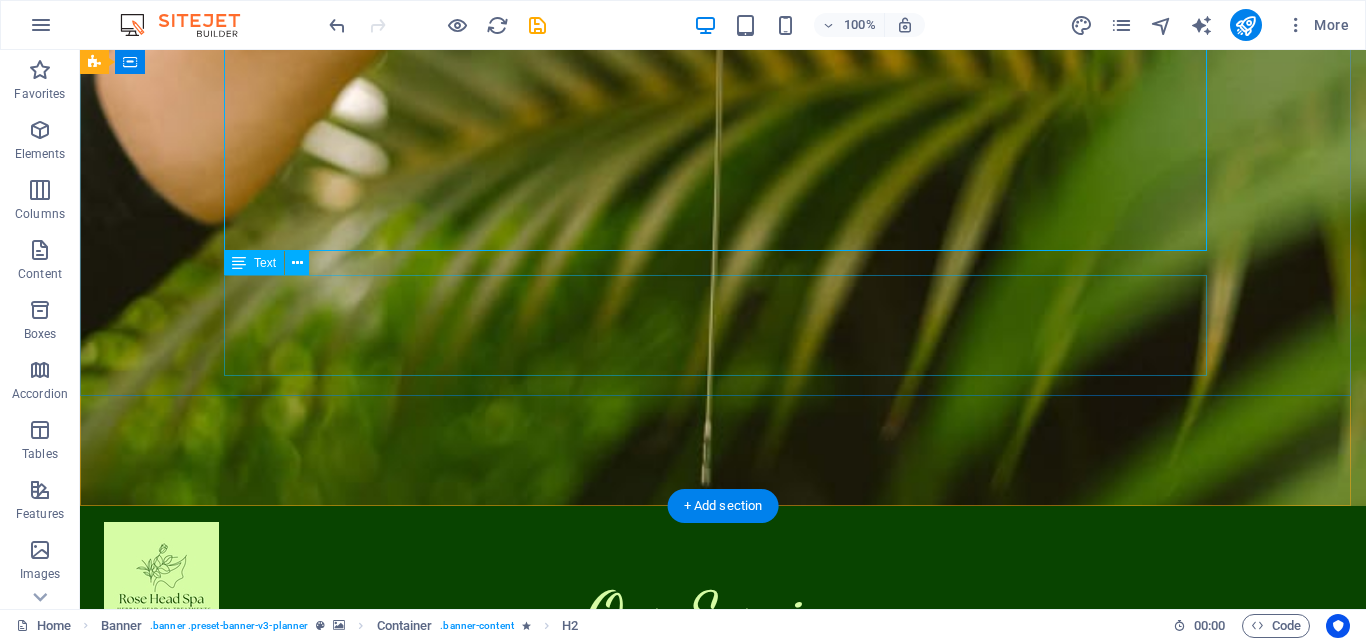 click on "At Rose Head Spa in [CITY], [STATE] ([ZIP]), we specialize in herbal head spa treatments designed to promote scalp health, deep relaxation, and natural healing. Our gentle techniques help detox your scalp, reduce stress, and leave you feeling refreshed from the inside out. Experience the best head spa in [CITY] — where wellness begins with your hair and peace of mind." at bounding box center [723, 1225] 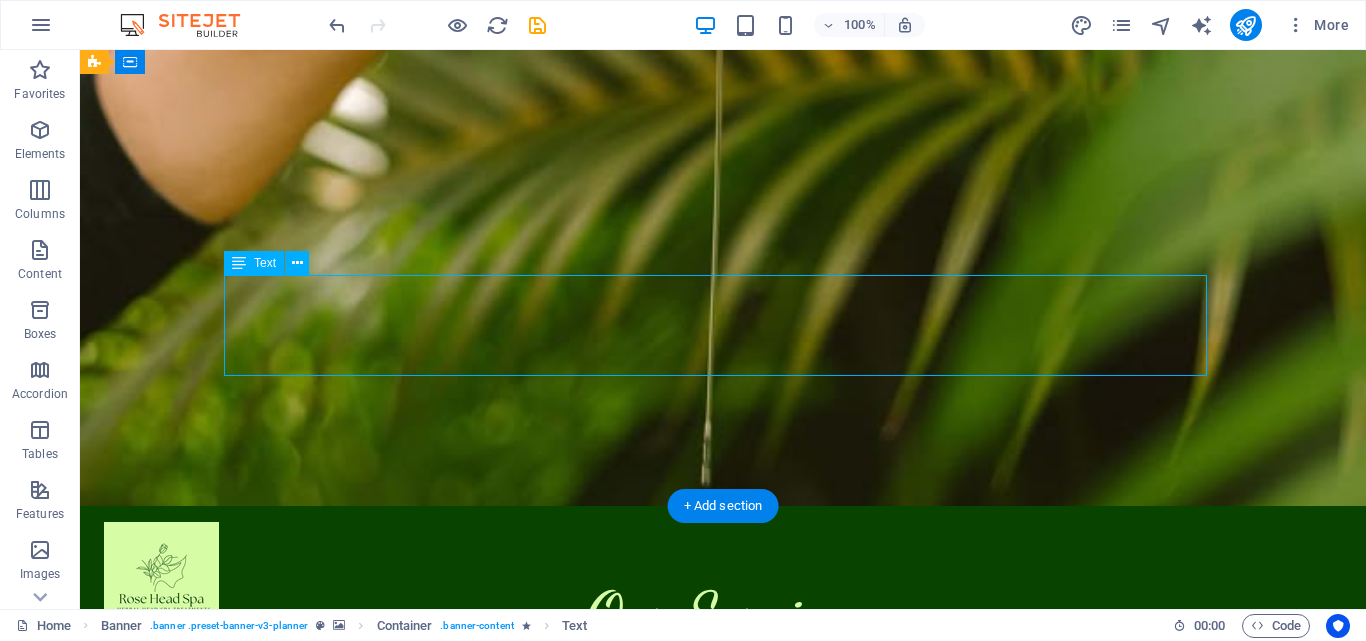 click on "At Rose Head Spa in [CITY], [STATE] ([ZIP]), we specialize in herbal head spa treatments designed to promote scalp health, deep relaxation, and natural healing. Our gentle techniques help detox your scalp, reduce stress, and leave you feeling refreshed from the inside out. Experience the best head spa in [CITY] — where wellness begins with your hair and peace of mind." at bounding box center (723, 1225) 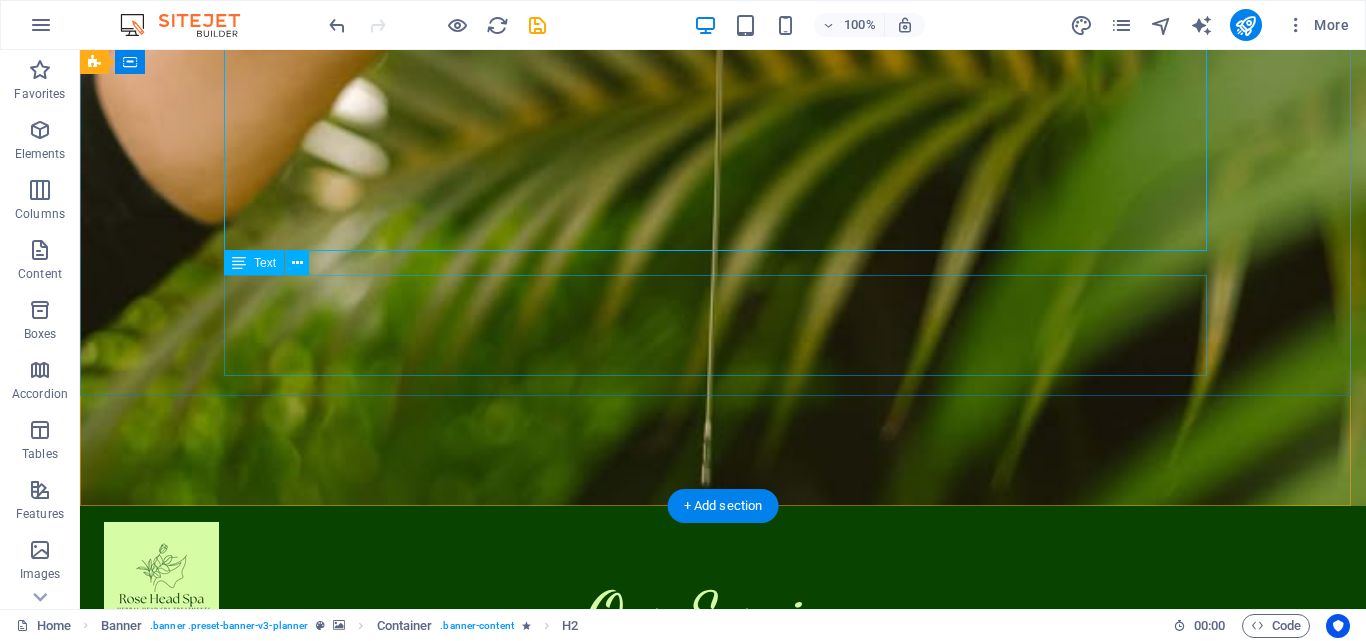 click on "At Rose Head Spa in [CITY], [STATE] ([ZIP]), we specialize in herbal head spa treatments designed to promote scalp health, deep relaxation, and natural healing. Our gentle techniques help detox your scalp, reduce stress, and leave you feeling refreshed from the inside out. Experience the best head spa in [CITY] — where wellness begins with your hair and peace of mind." at bounding box center (723, 1225) 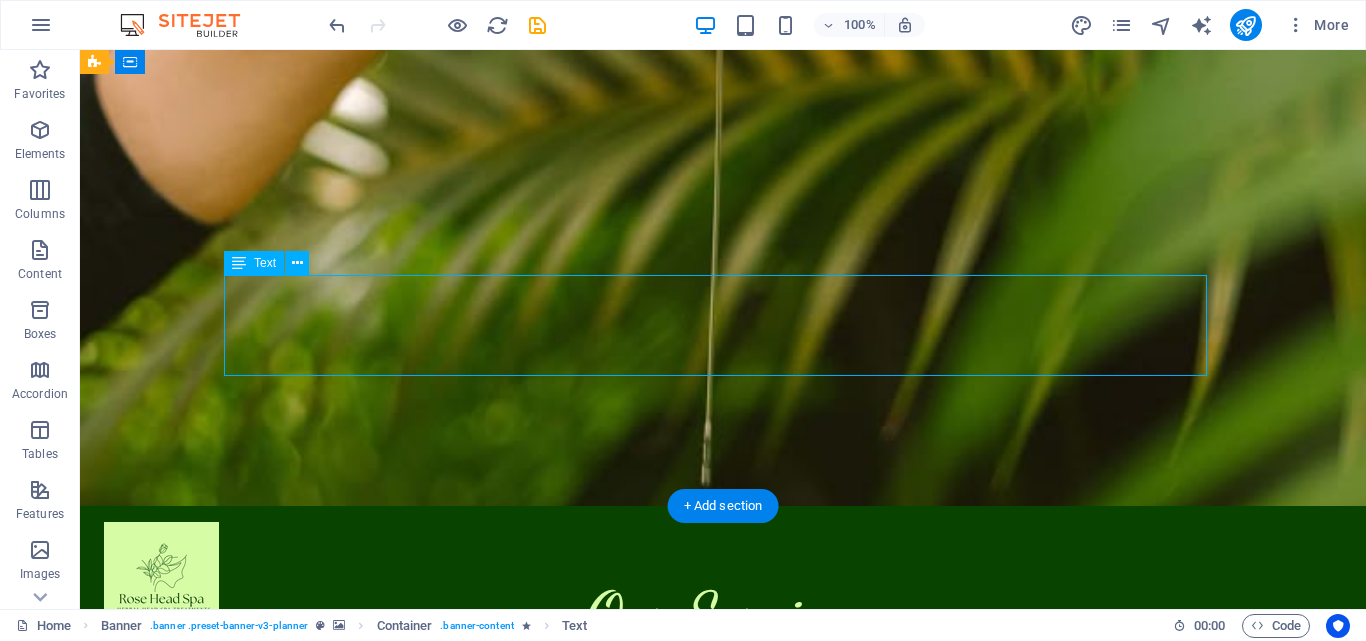 click on "At Rose Head Spa in [CITY], [STATE] ([ZIP]), we specialize in herbal head spa treatments designed to promote scalp health, deep relaxation, and natural healing. Our gentle techniques help detox your scalp, reduce stress, and leave you feeling refreshed from the inside out. Experience the best head spa in [CITY] — where wellness begins with your hair and peace of mind." at bounding box center [723, 1225] 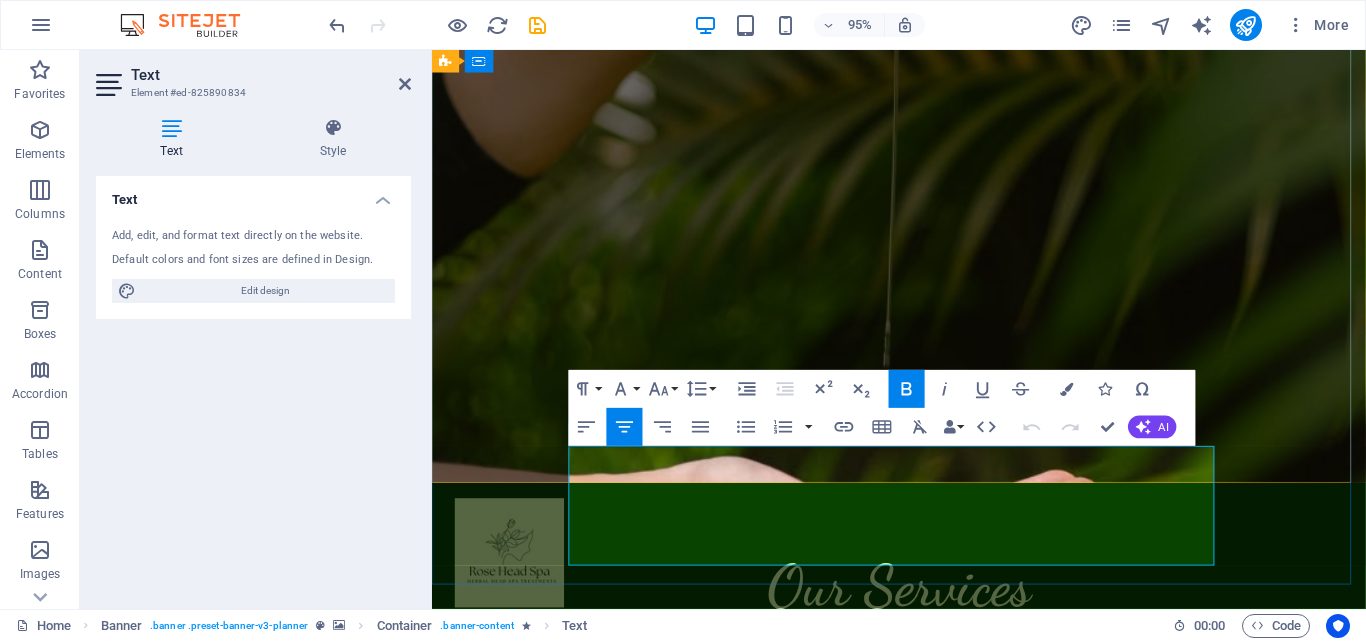 drag, startPoint x: 747, startPoint y: 481, endPoint x: 991, endPoint y: 471, distance: 244.20483 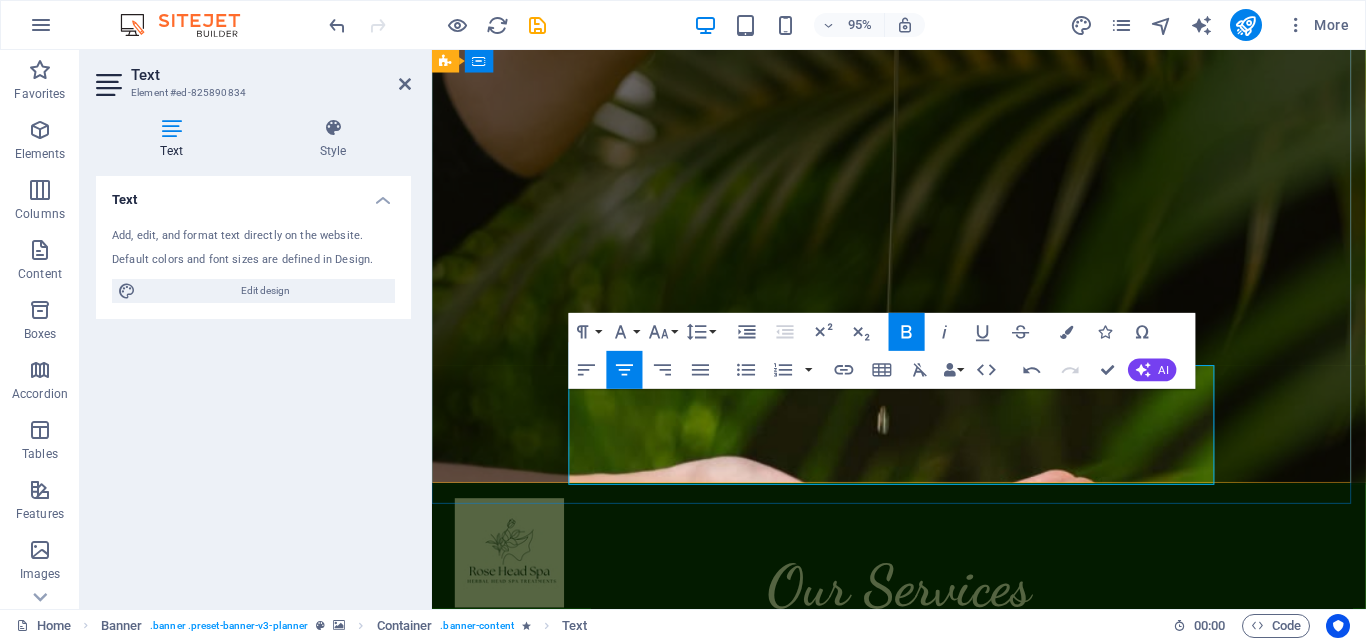 scroll, scrollTop: 85, scrollLeft: 0, axis: vertical 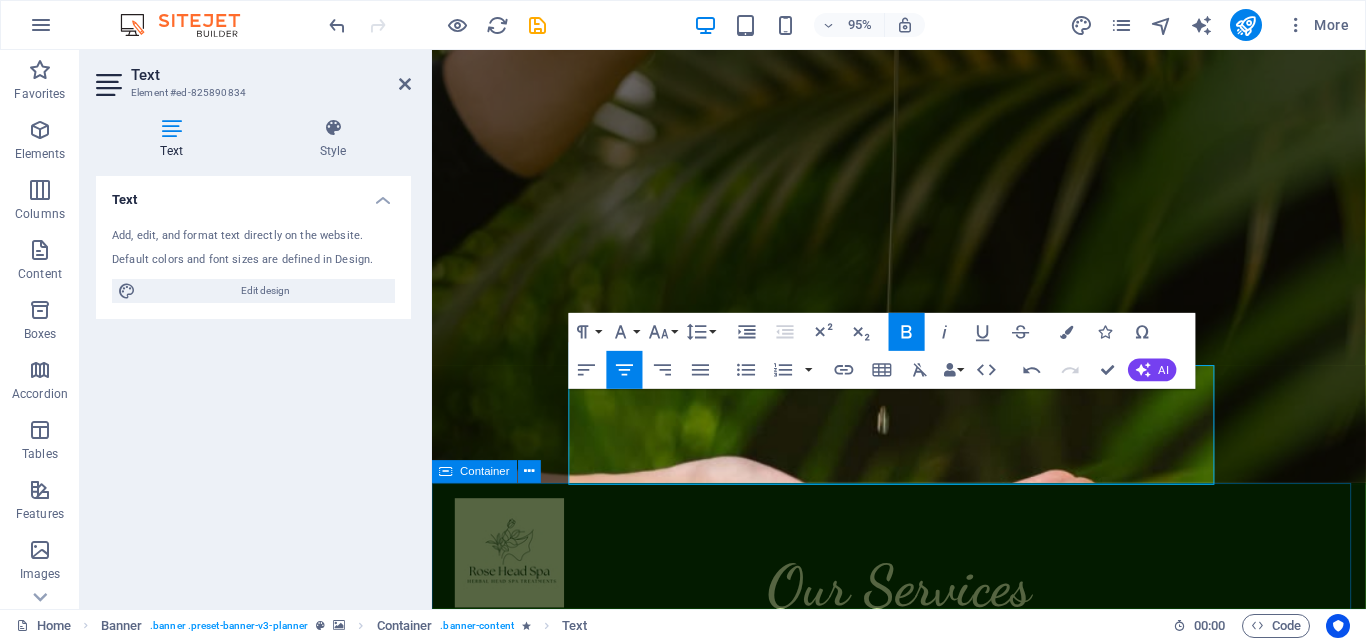 drag, startPoint x: 1177, startPoint y: 495, endPoint x: 635, endPoint y: 509, distance: 542.1808 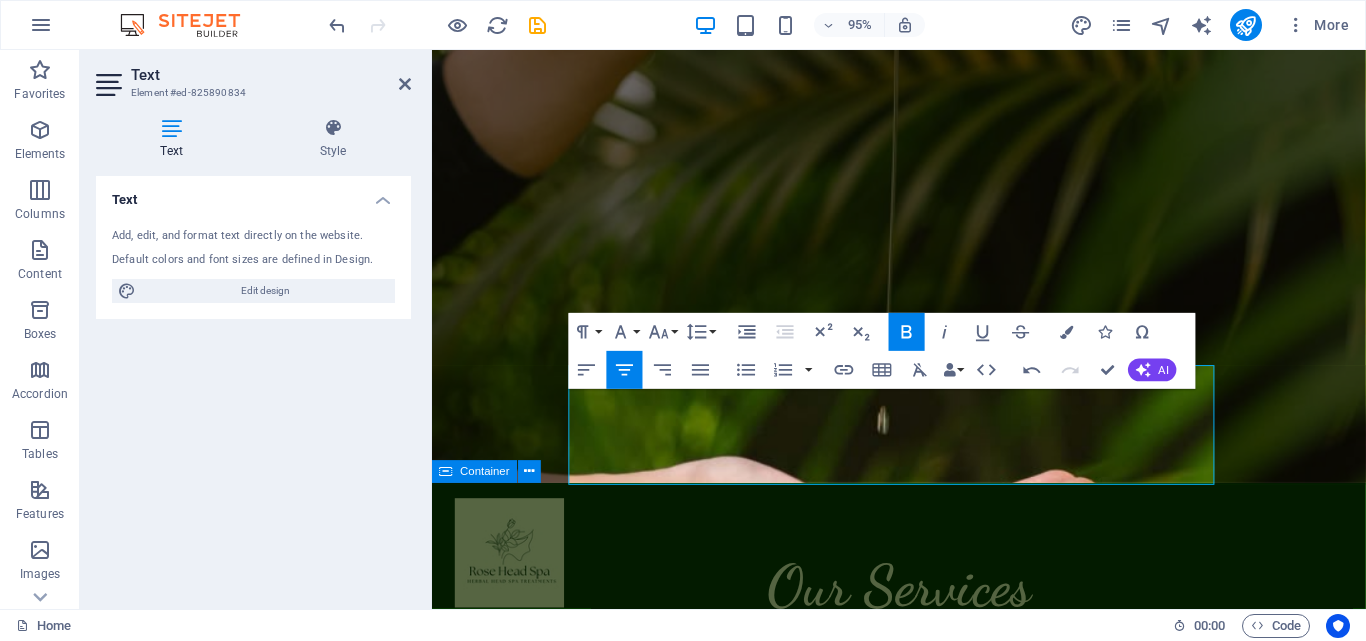 type 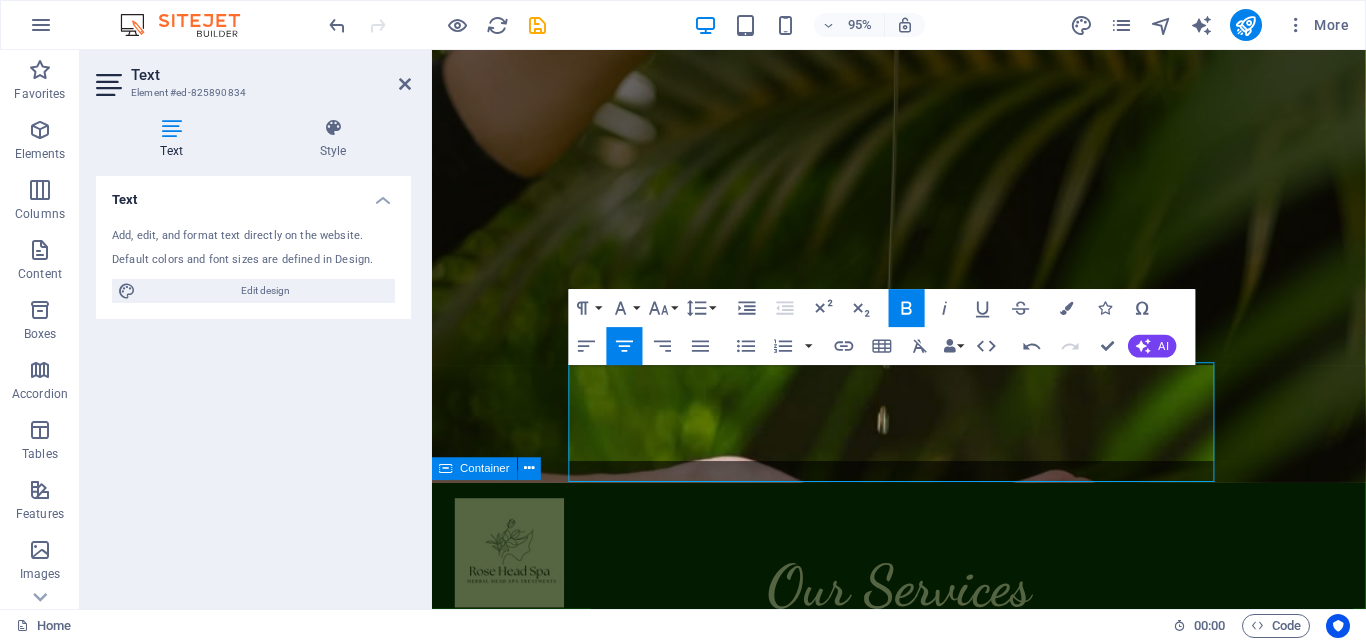 scroll, scrollTop: 447, scrollLeft: 0, axis: vertical 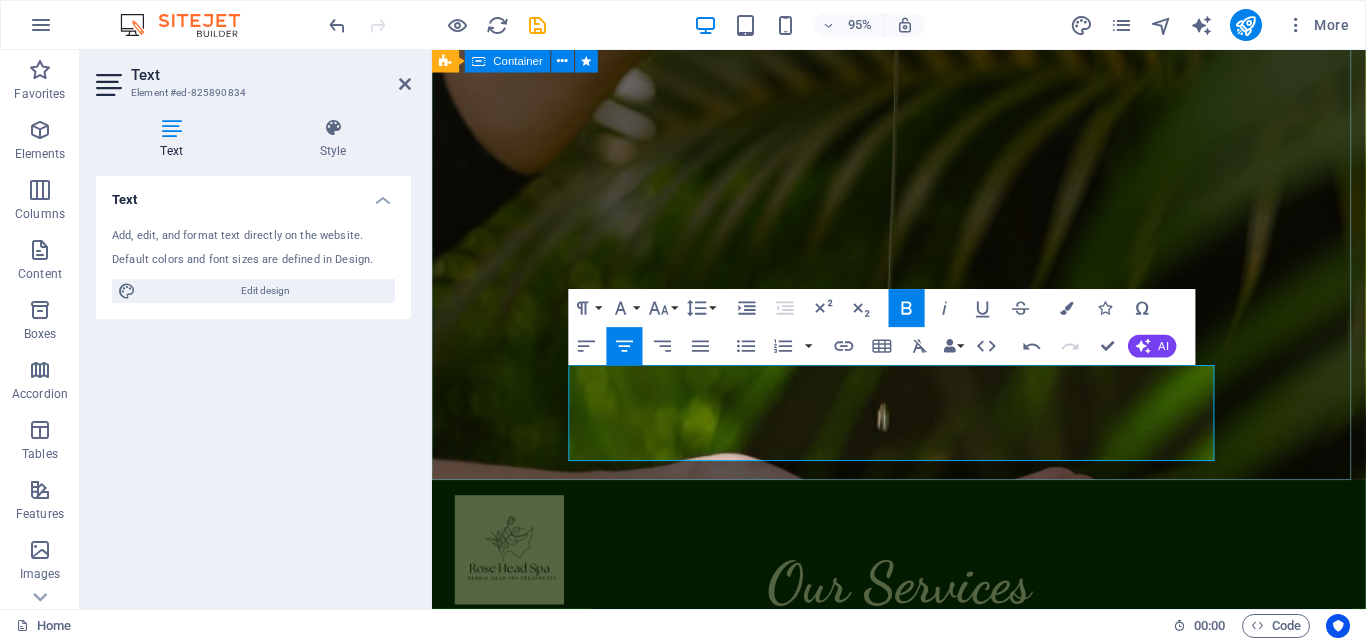 drag, startPoint x: 845, startPoint y: 473, endPoint x: 1260, endPoint y: 487, distance: 415.23608 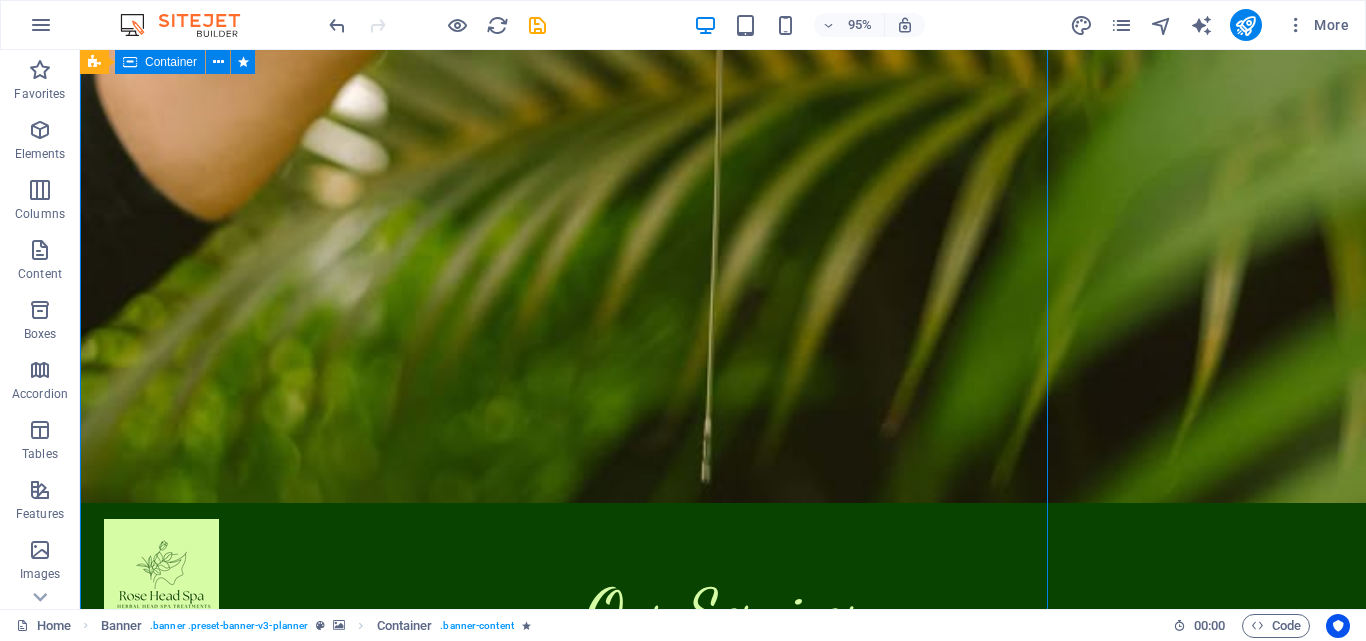 scroll, scrollTop: 337, scrollLeft: 0, axis: vertical 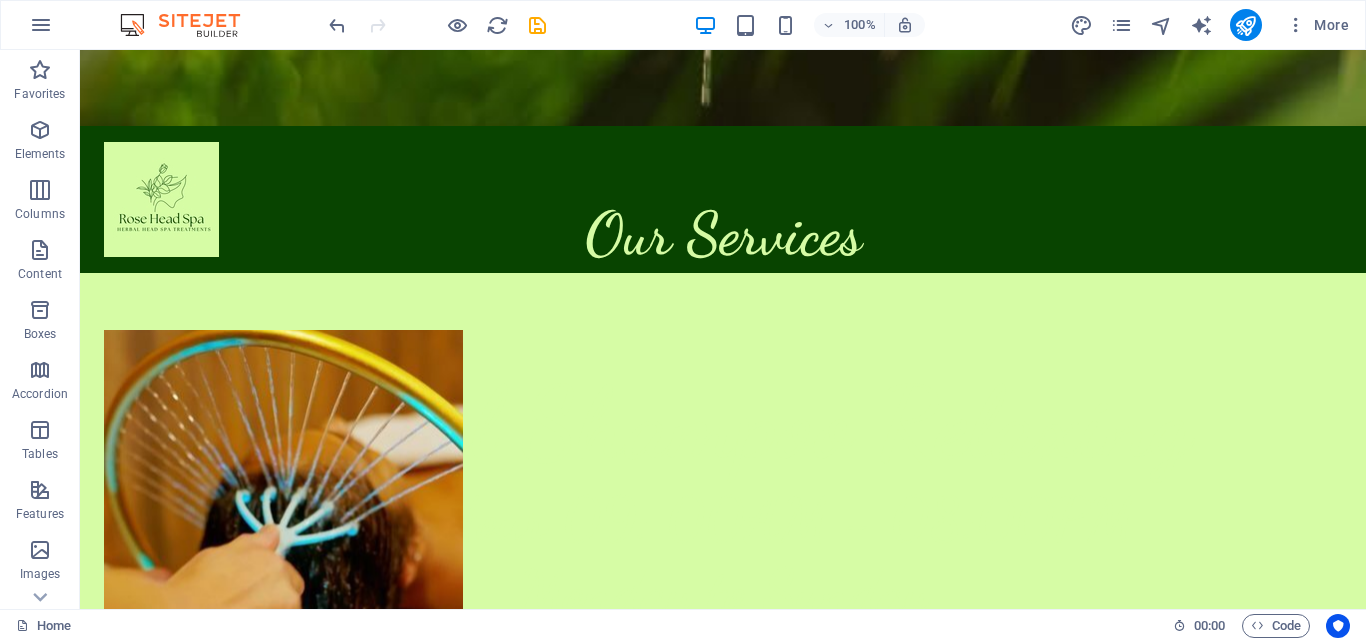 drag, startPoint x: 1301, startPoint y: 341, endPoint x: 1365, endPoint y: -33, distance: 379.43643 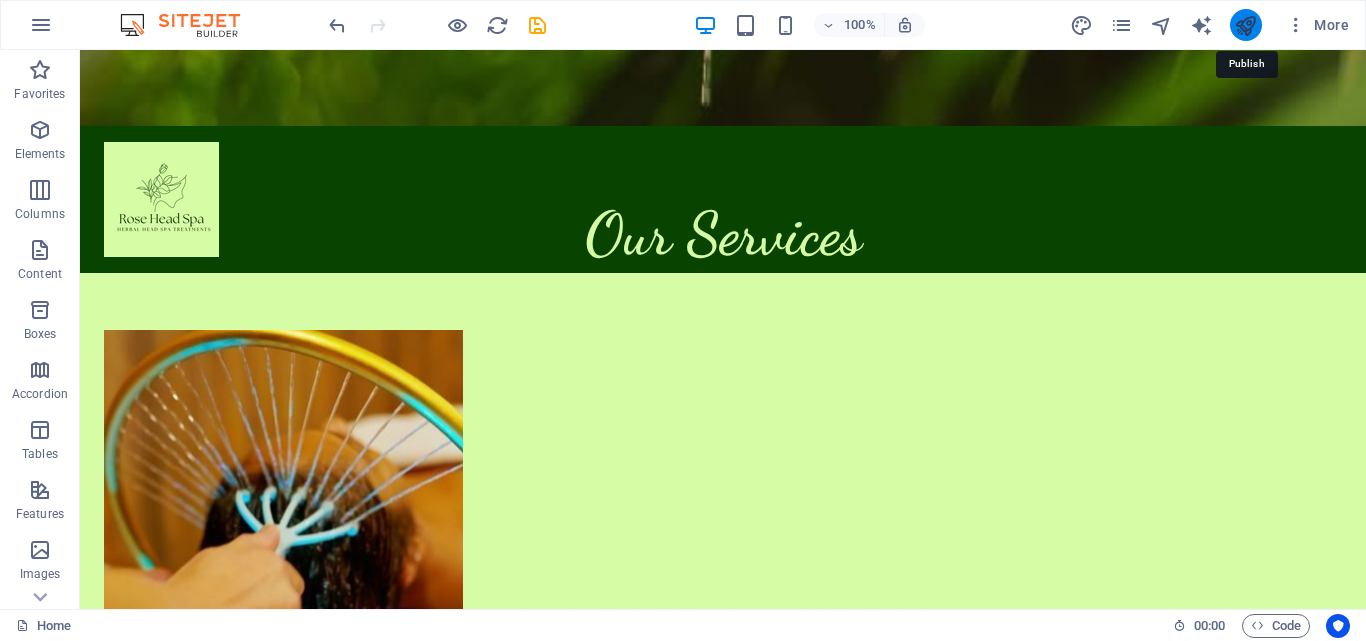 click at bounding box center (1245, 25) 